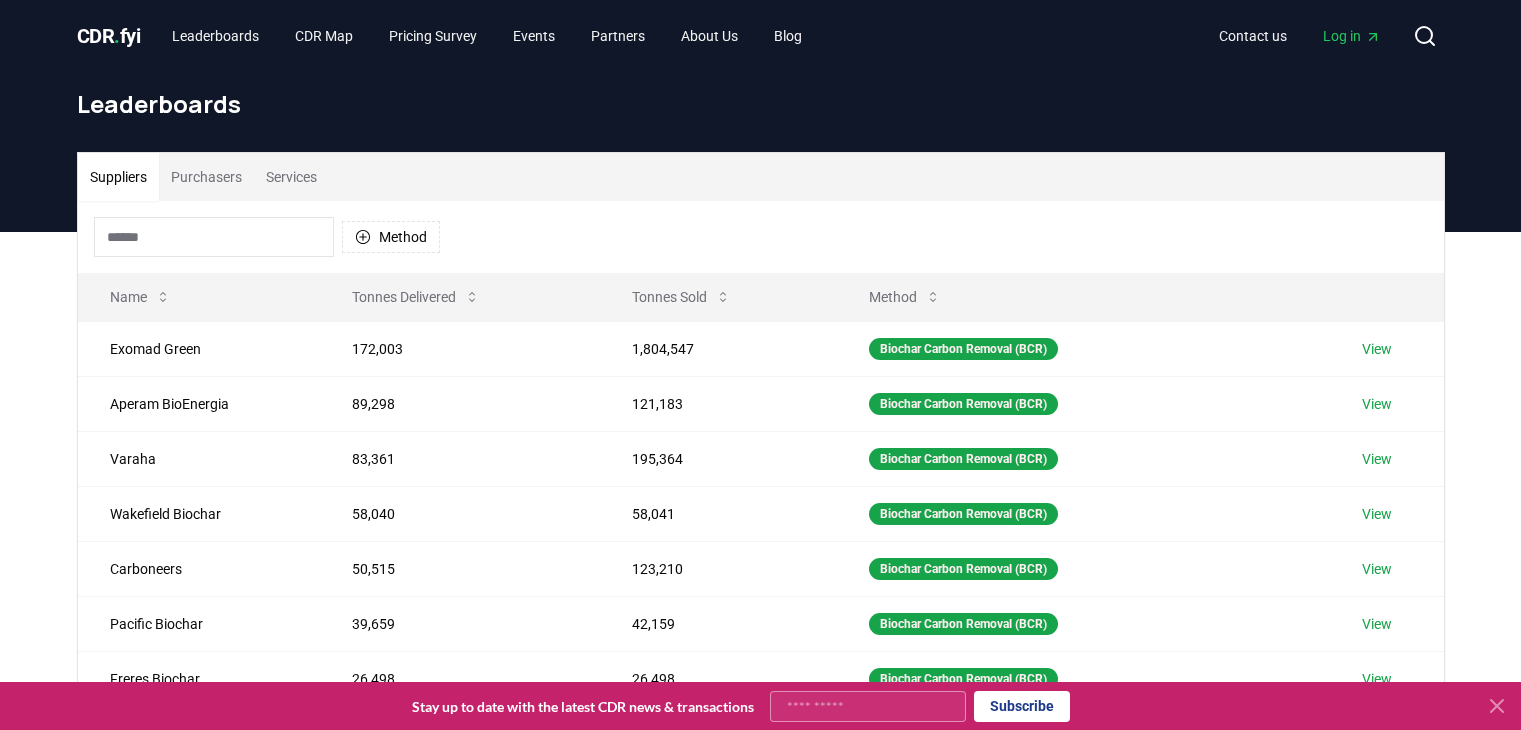 scroll, scrollTop: 0, scrollLeft: 0, axis: both 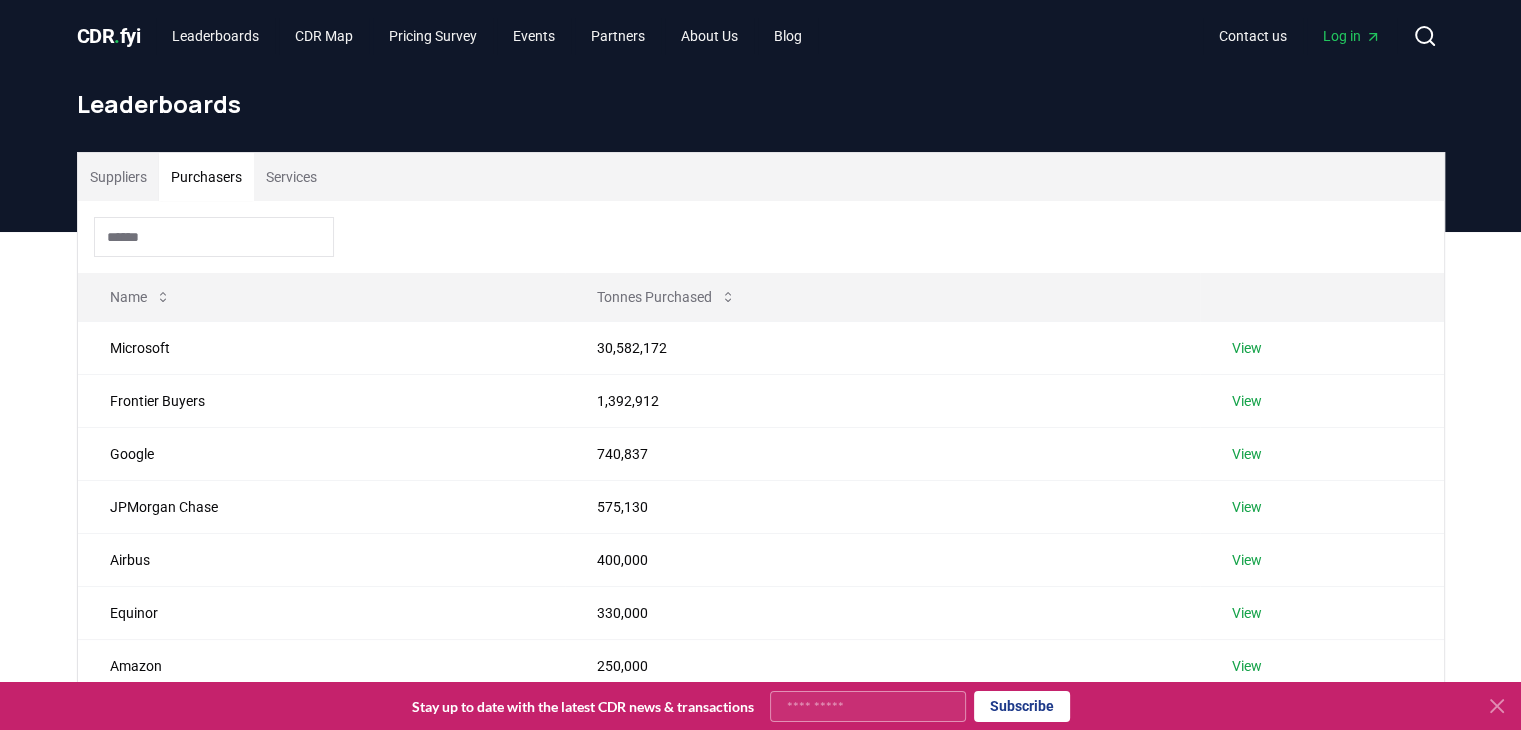 click on "Purchasers" at bounding box center (206, 177) 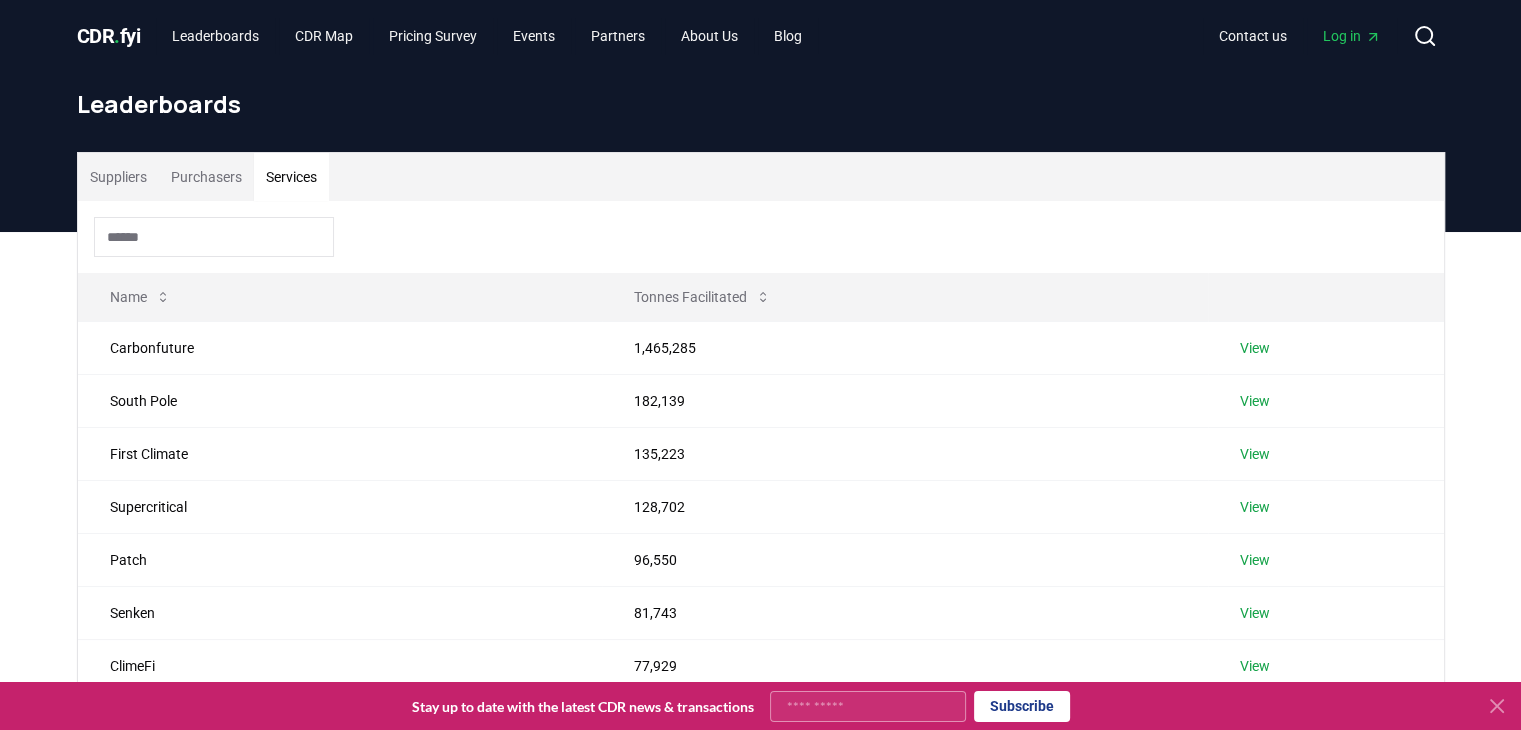 click on "Services" at bounding box center [291, 177] 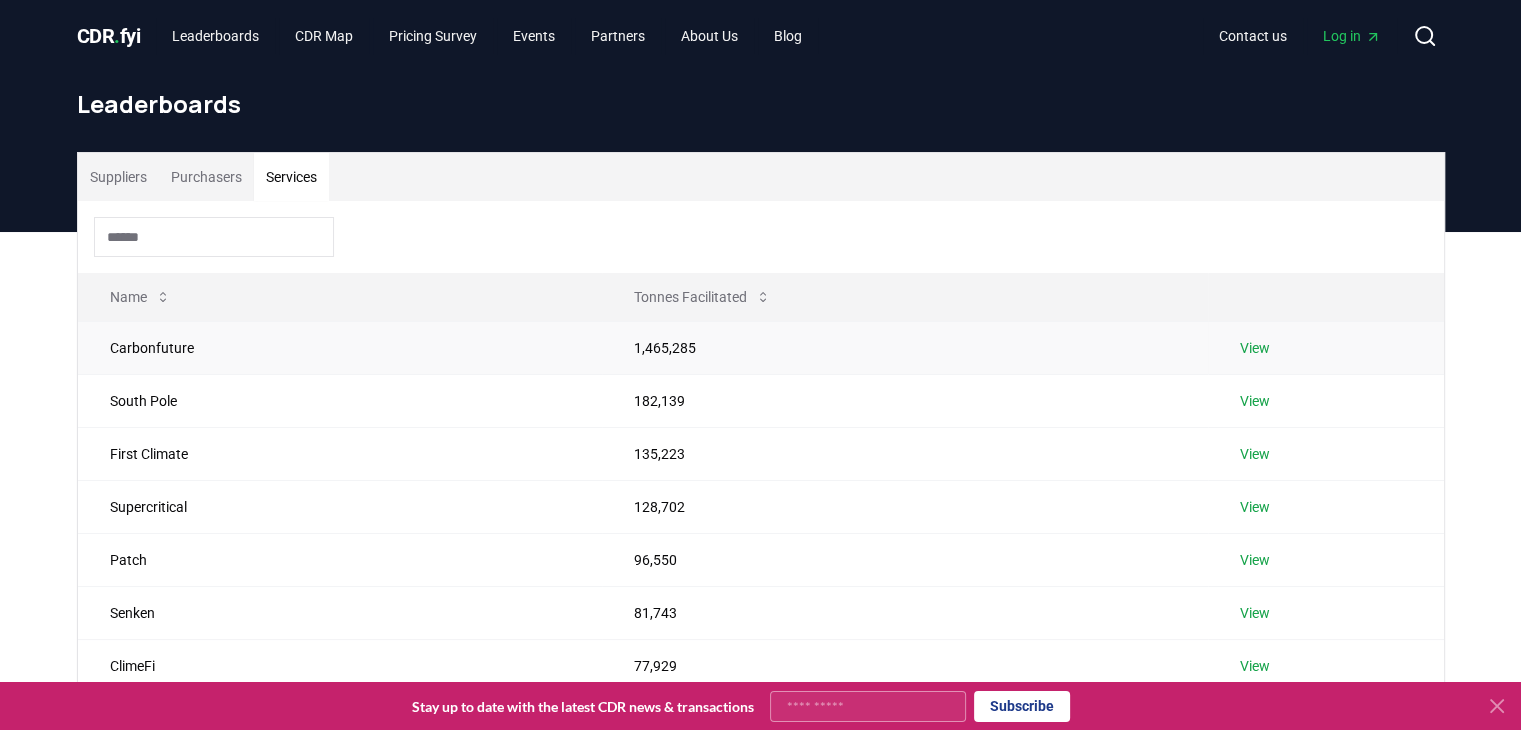 click on "View" at bounding box center (1255, 348) 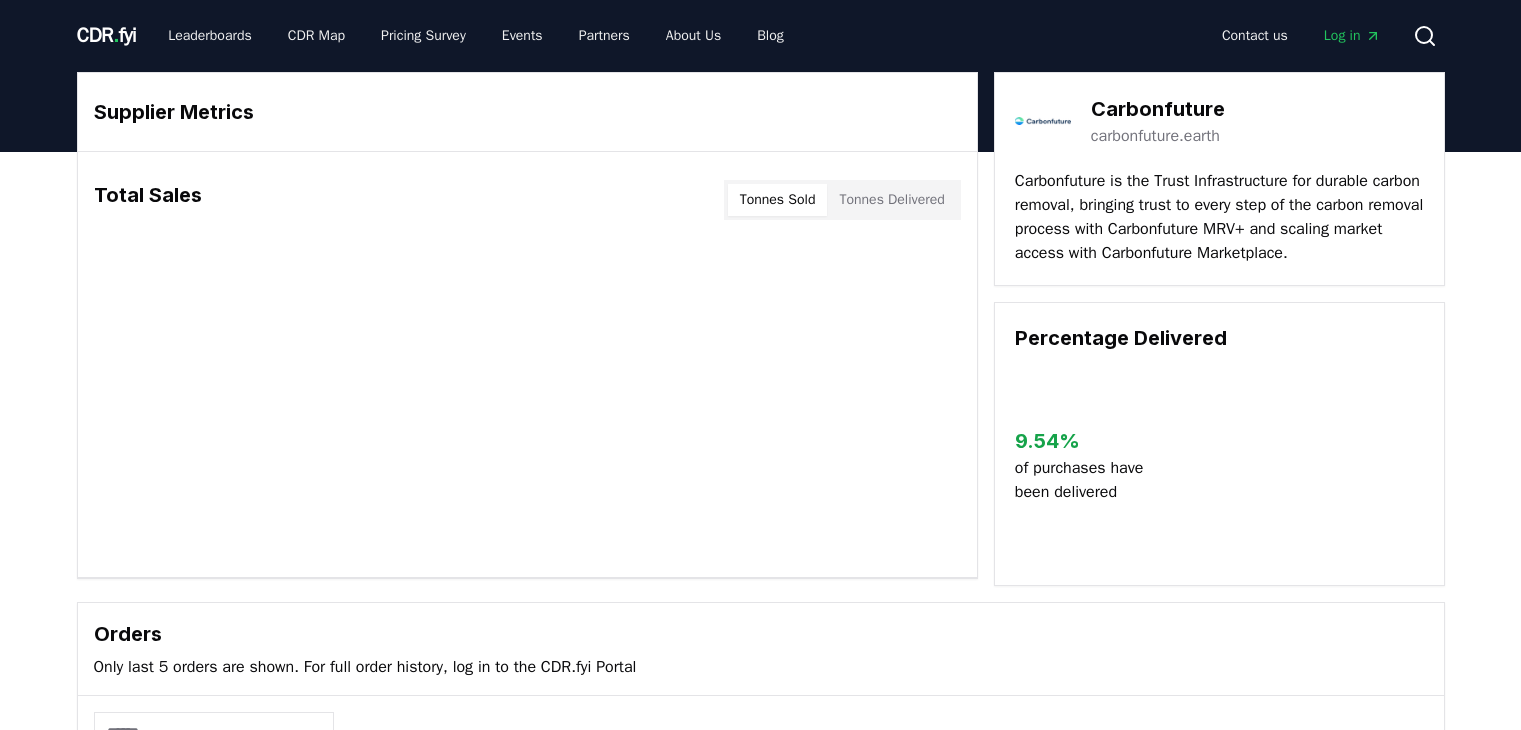 scroll, scrollTop: 0, scrollLeft: 0, axis: both 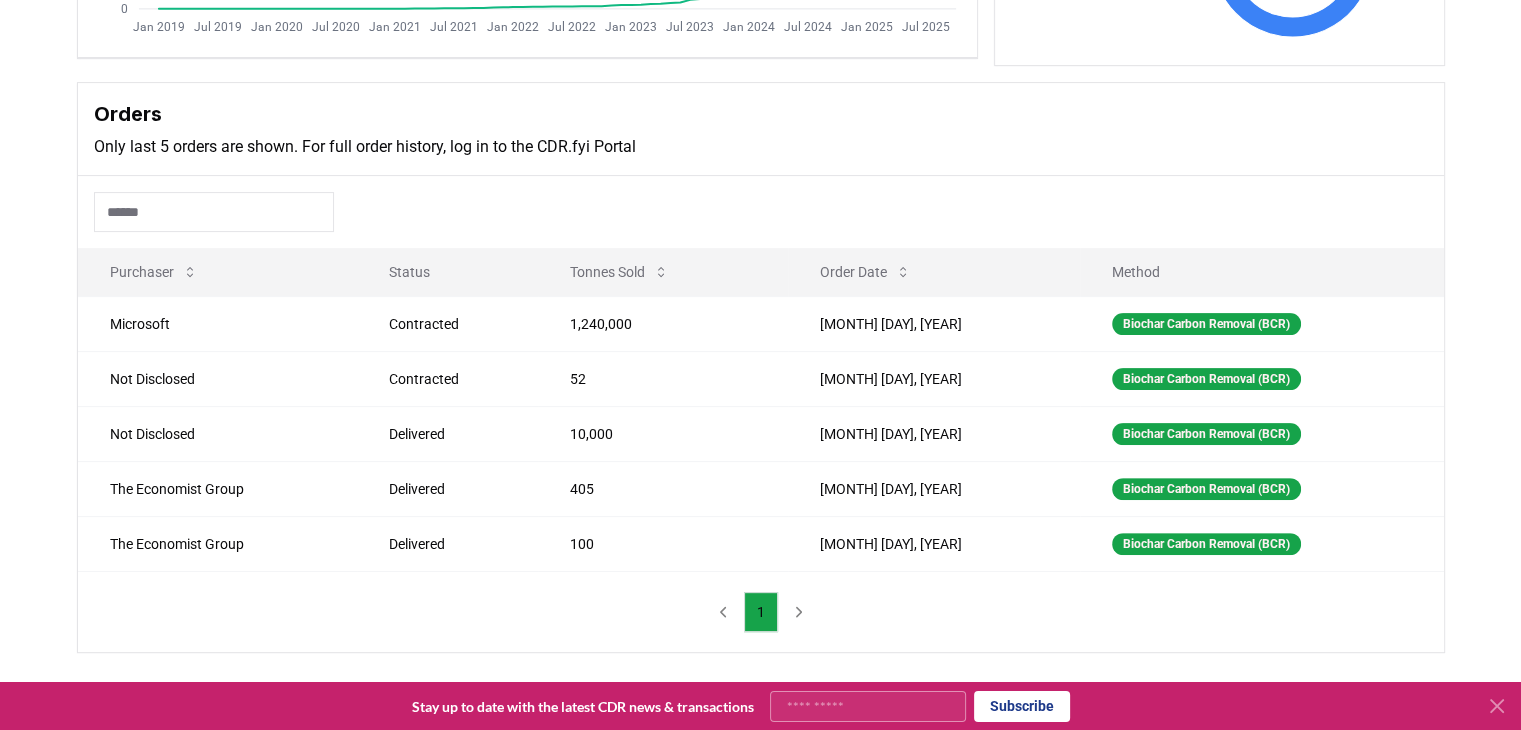 click on "[MONTH] [YEAR] [MONTH] [YEAR] [MONTH] [YEAR] [MONTH] [YEAR] [MONTH] [YEAR] [MONTH] [YEAR] [MONTH] [YEAR] [MONTH] [YEAR] [MONTH] [YEAR] [MONTH] [YEAR] [MONTH] [YEAR] [MONTH] [YEAR] [MONTH] [YEAR] [MONTH] [YEAR] [MONTH] [YEAR] 0 400K 800K 1.2M 1.6M" 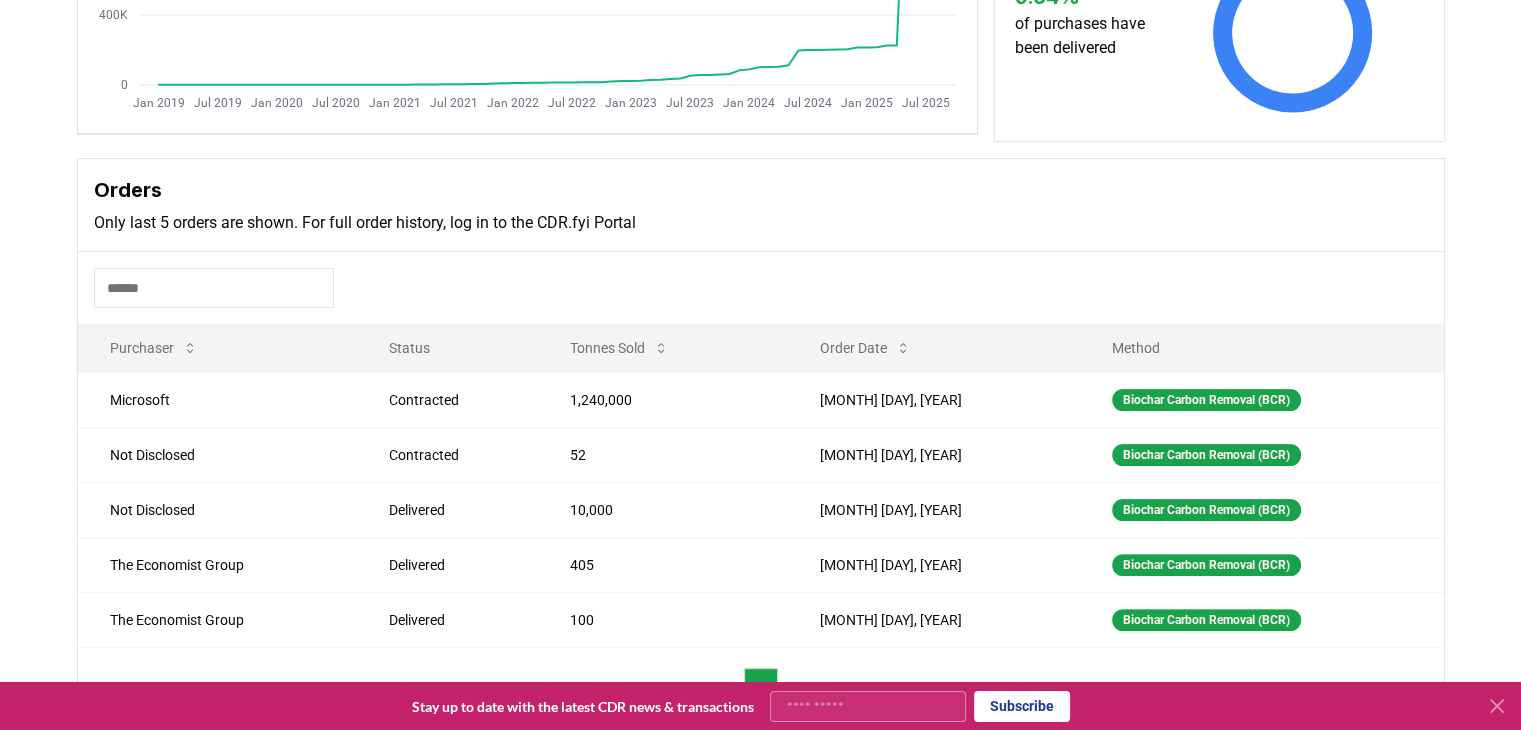 scroll, scrollTop: 440, scrollLeft: 0, axis: vertical 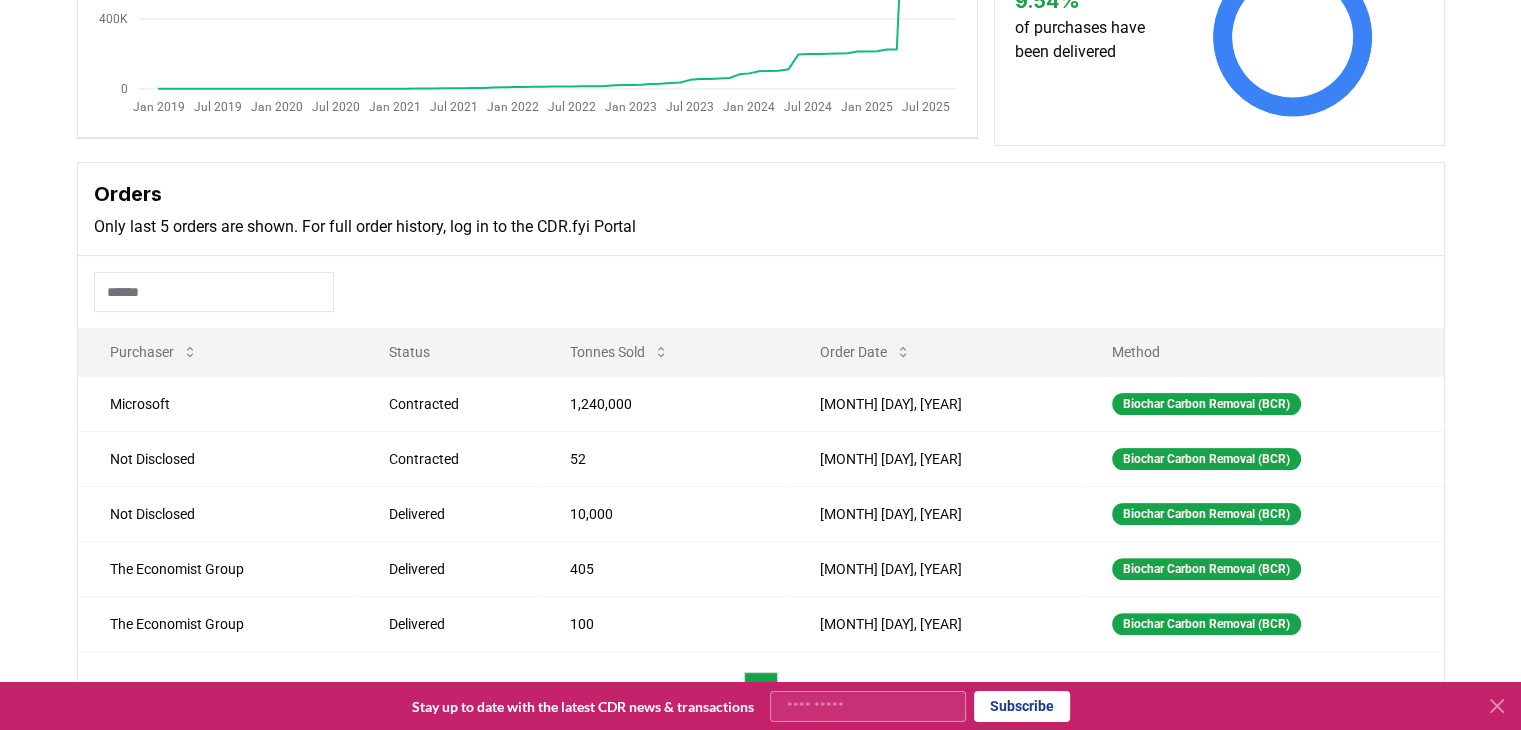click on "Supplier Metrics Total Sales Tonnes Sold Tonnes Delivered [MONTH] [YEAR] [MONTH] [YEAR] [MONTH] [YEAR] [MONTH] [YEAR] [MONTH] [YEAR] [MONTH] [YEAR] [MONTH] [YEAR] [MONTH] [YEAR] [MONTH] [YEAR] [MONTH] [YEAR] [MONTH] [YEAR] [MONTH] [YEAR] [MONTH] [YEAR] [MONTH] [YEAR] [MONTH] [YEAR] 0 400K 800K 1.2M 1.6M Carbonfuture carbonfuture.earth Carbonfuture is the Trust Infrastructure for durable carbon removal, bringing trust to every step of the carbon removal process with Carbonfuture MRV+ and scaling market access with Carbonfuture Marketplace. Percentage Delivered 9.54 % of purchases have been delivered Orders Only last 5 orders are shown. For full order history, log in to the CDR.fyi Portal Purchaser Status Tonnes Sold Order Date Method Microsoft Contracted 1,240,000 [MONTH] [DAY], [YEAR] Biochar Carbon Removal (BCR) Not Disclosed Contracted 52 [MONTH] [DAY], [YEAR] Biochar Carbon Removal (BCR) Not Disclosed Delivered 10,000 [MONTH] [DAY], [YEAR] Biochar Carbon Removal (BCR) The Economist Group Delivered 405 [MONTH] [DAY], [YEAR] Biochar Carbon Removal (BCR) The Economist Group Delivered 100 [MONTH] [DAY], [YEAR] Biochar Carbon Removal (BCR) 1" at bounding box center (760, 262) 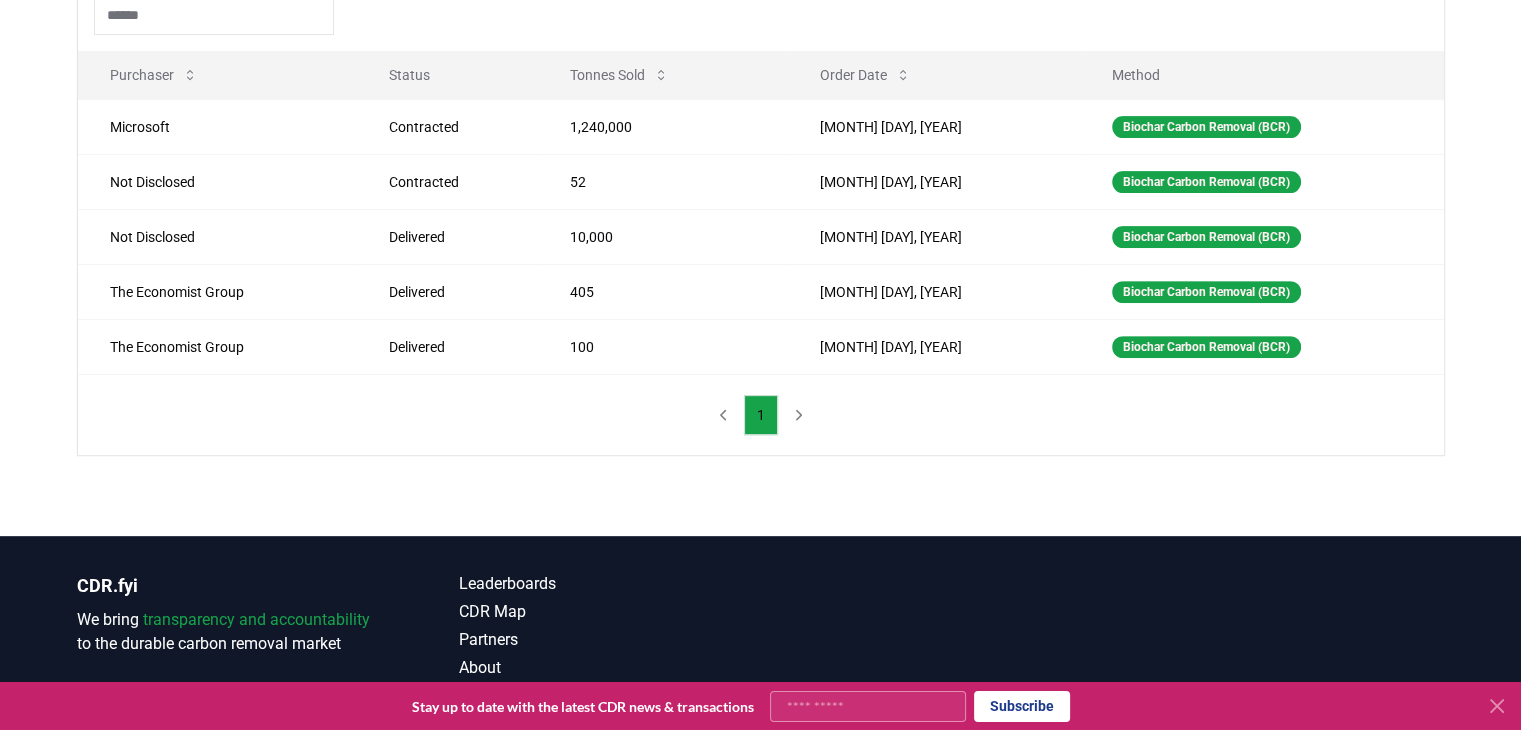 scroll, scrollTop: 720, scrollLeft: 0, axis: vertical 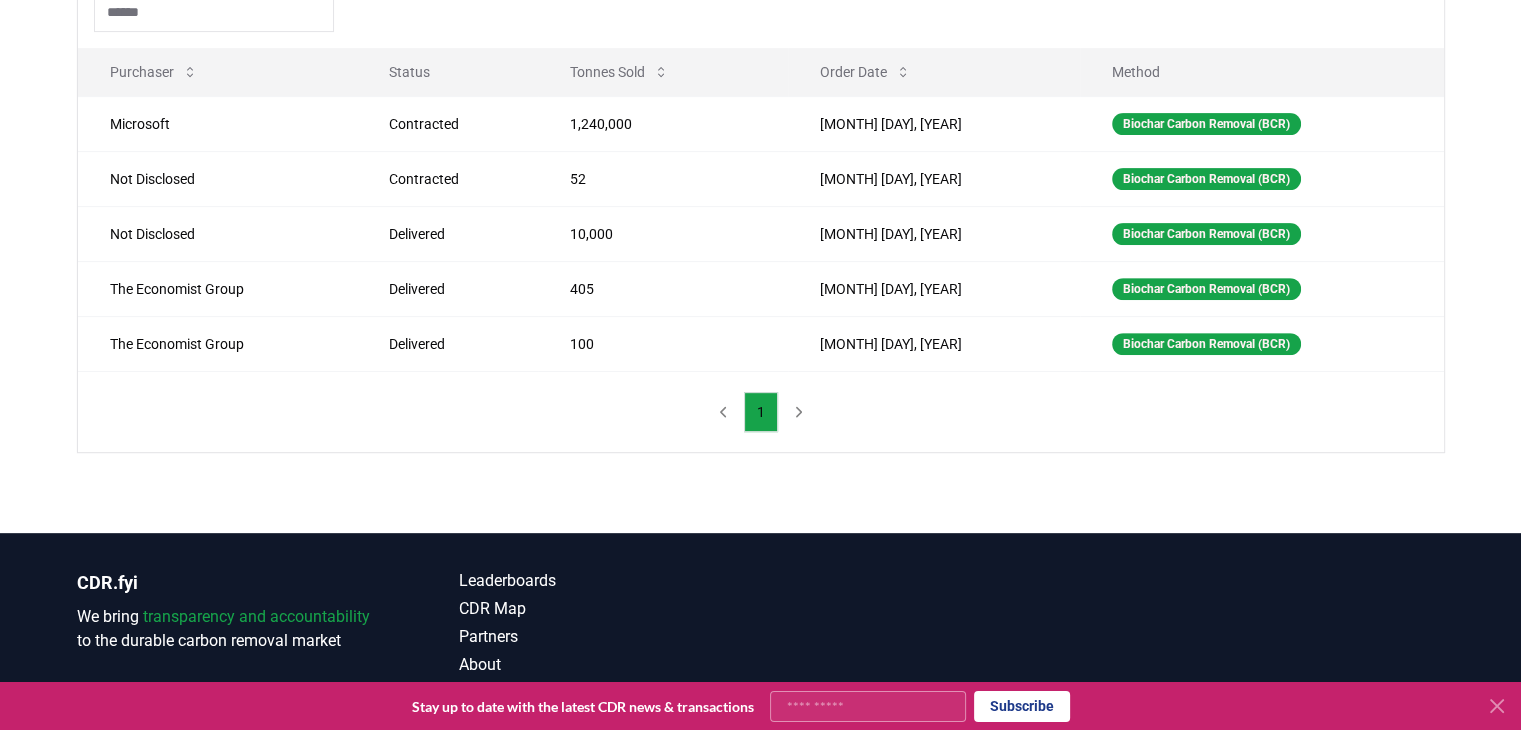 click on "1" at bounding box center (761, 412) 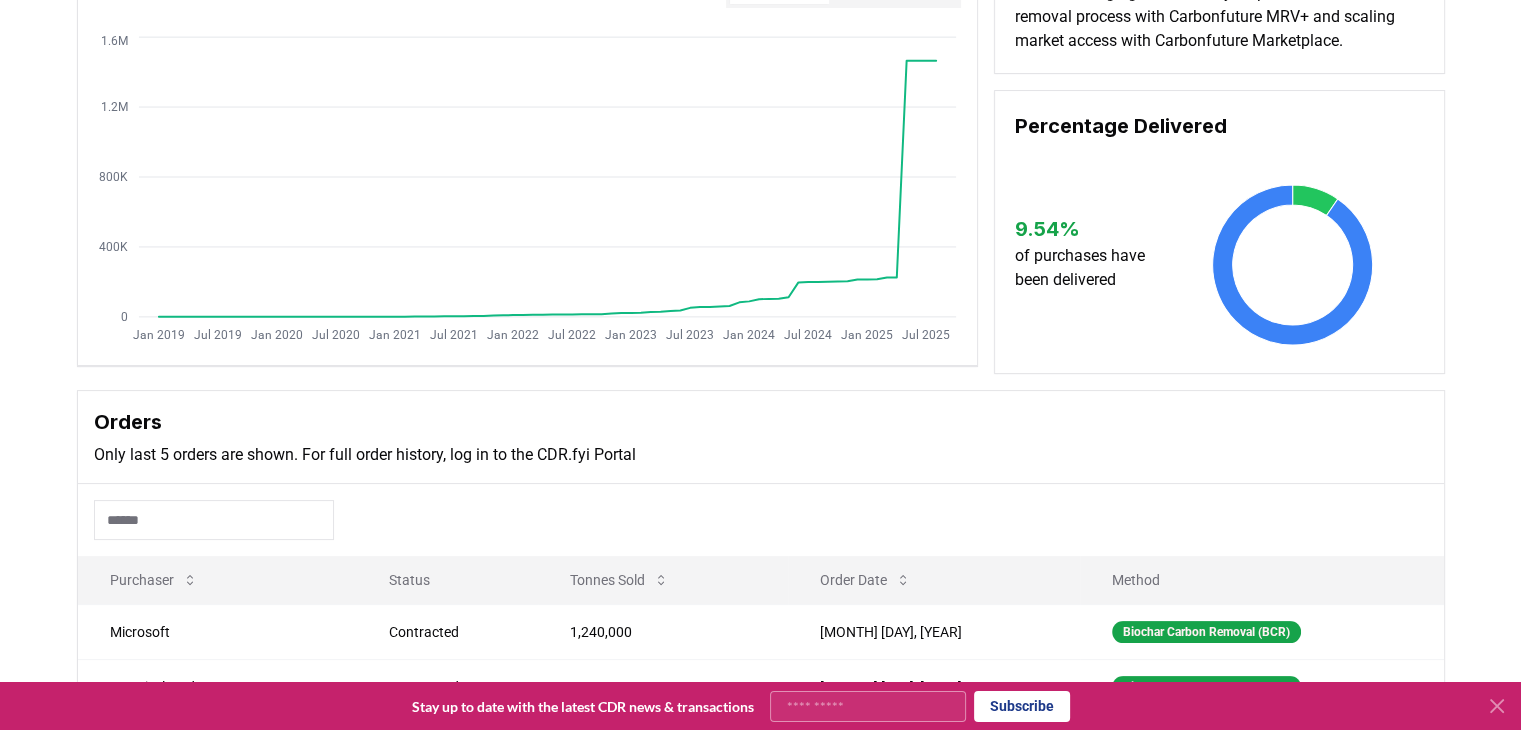 scroll, scrollTop: 160, scrollLeft: 0, axis: vertical 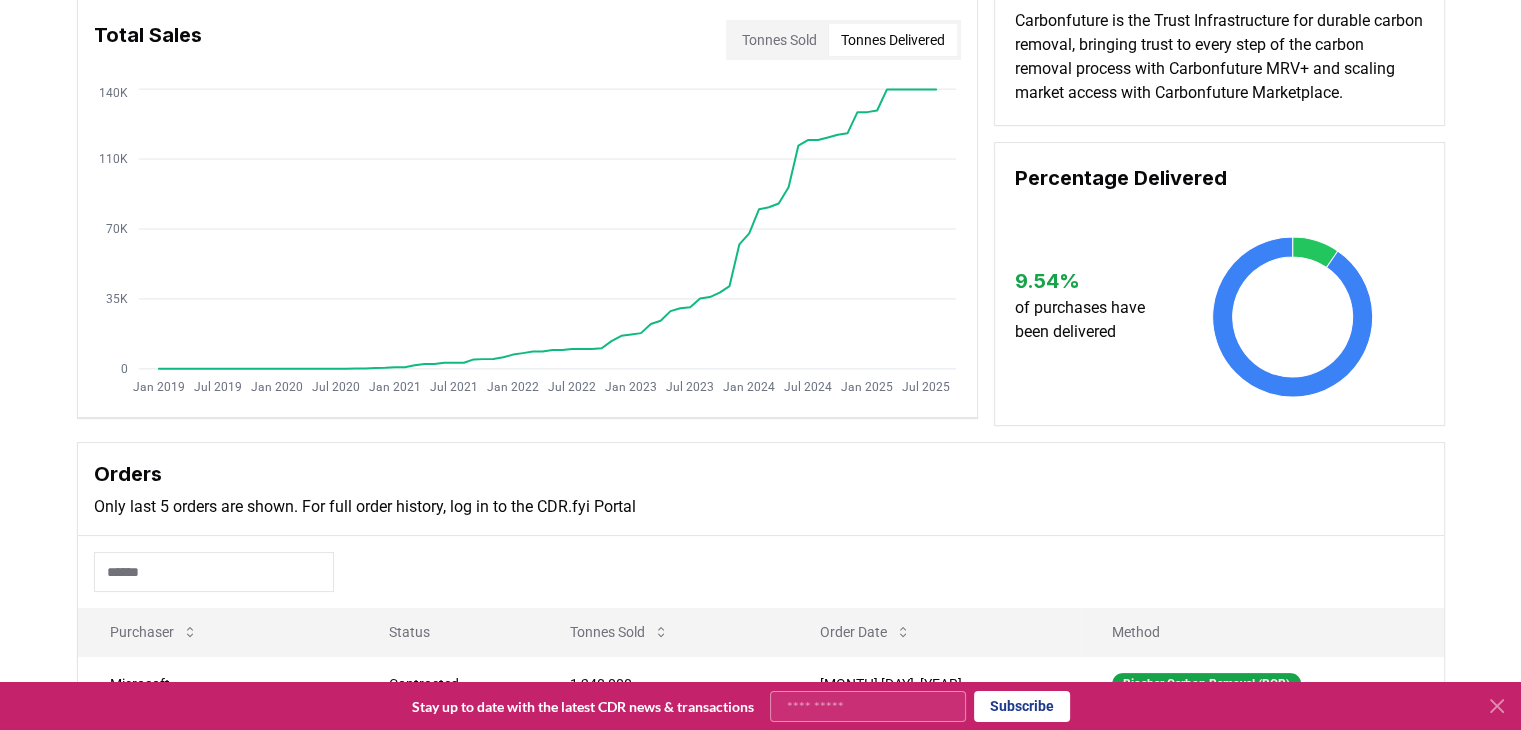 click on "Tonnes Delivered" at bounding box center [893, 40] 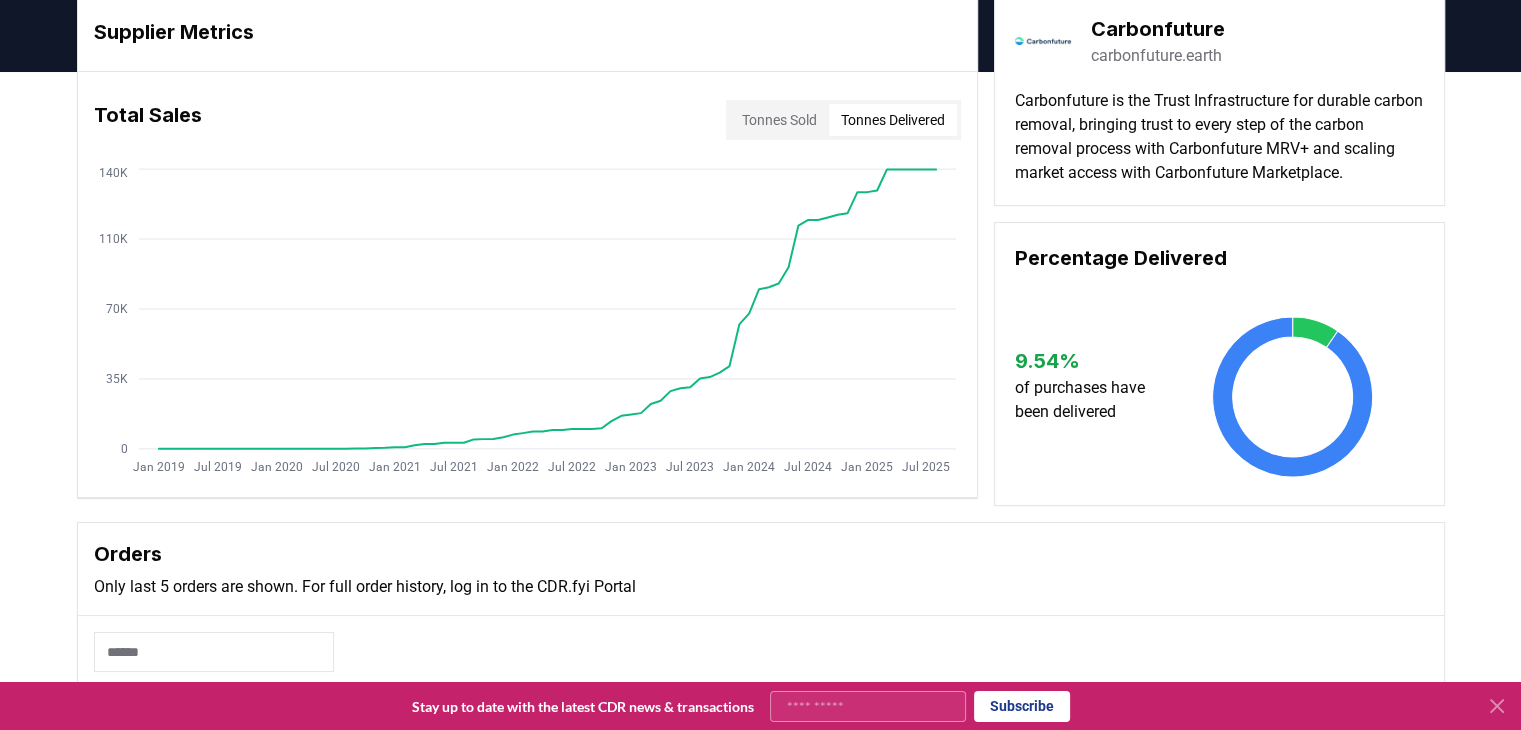 scroll, scrollTop: 0, scrollLeft: 0, axis: both 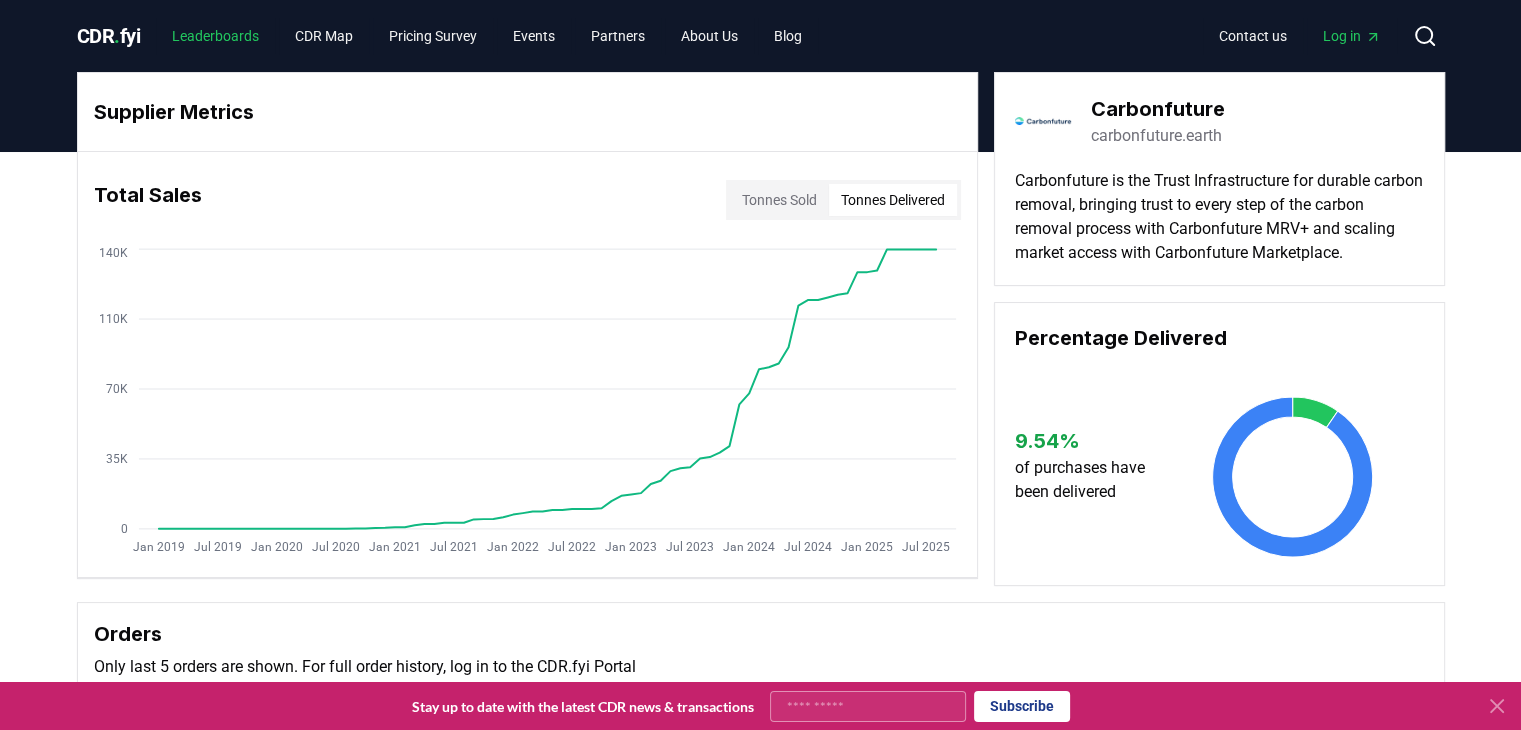 click on "Leaderboards" at bounding box center (215, 36) 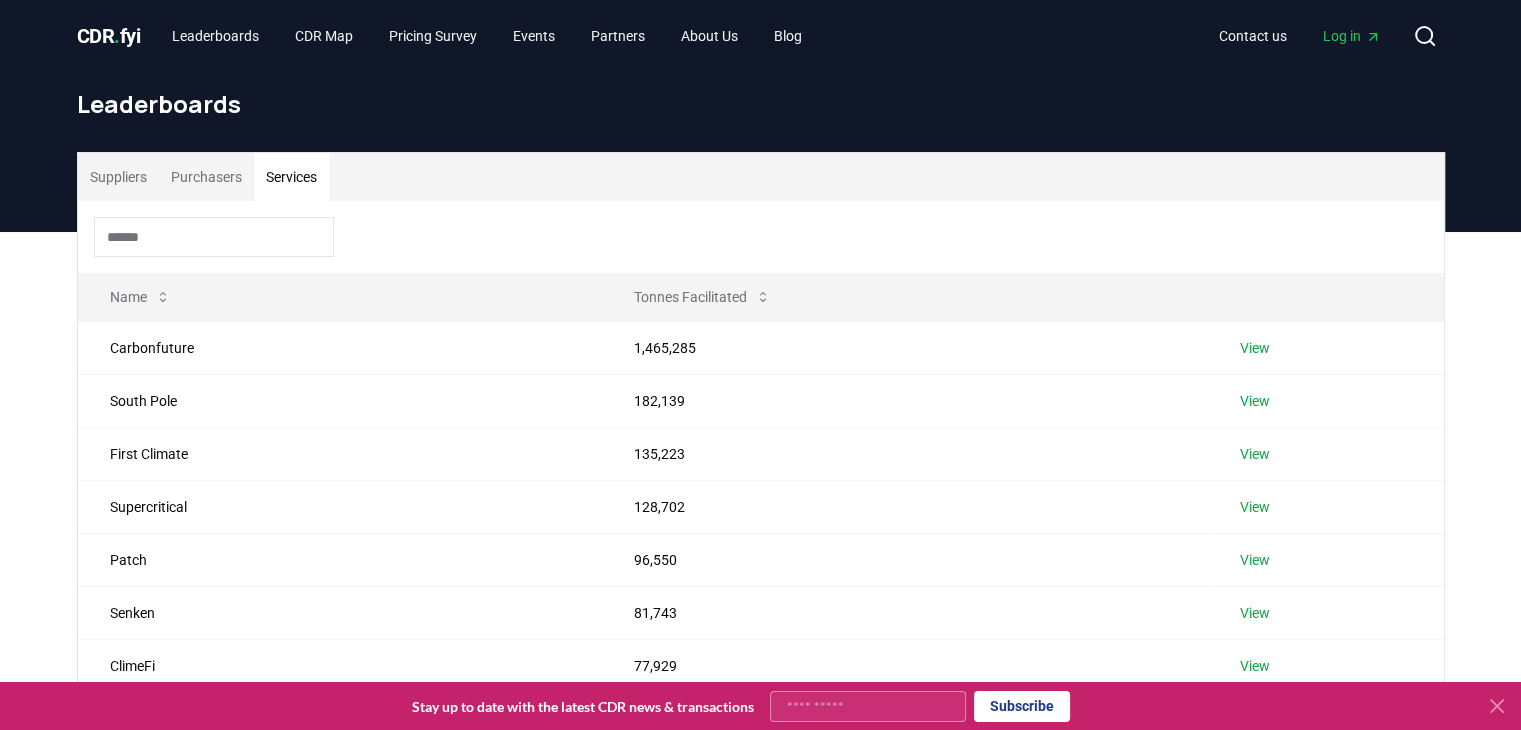 click on "Services" at bounding box center (291, 177) 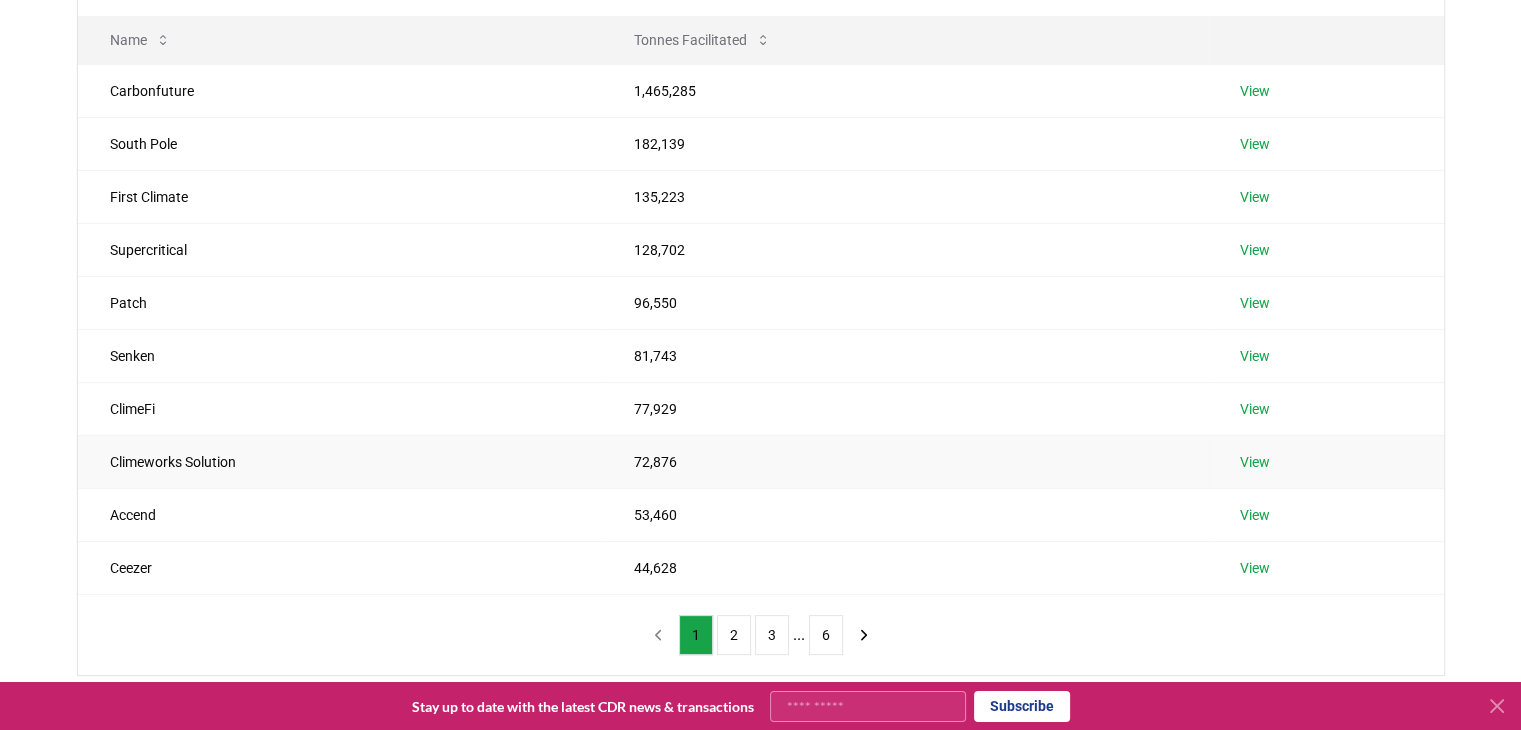 scroll, scrollTop: 280, scrollLeft: 0, axis: vertical 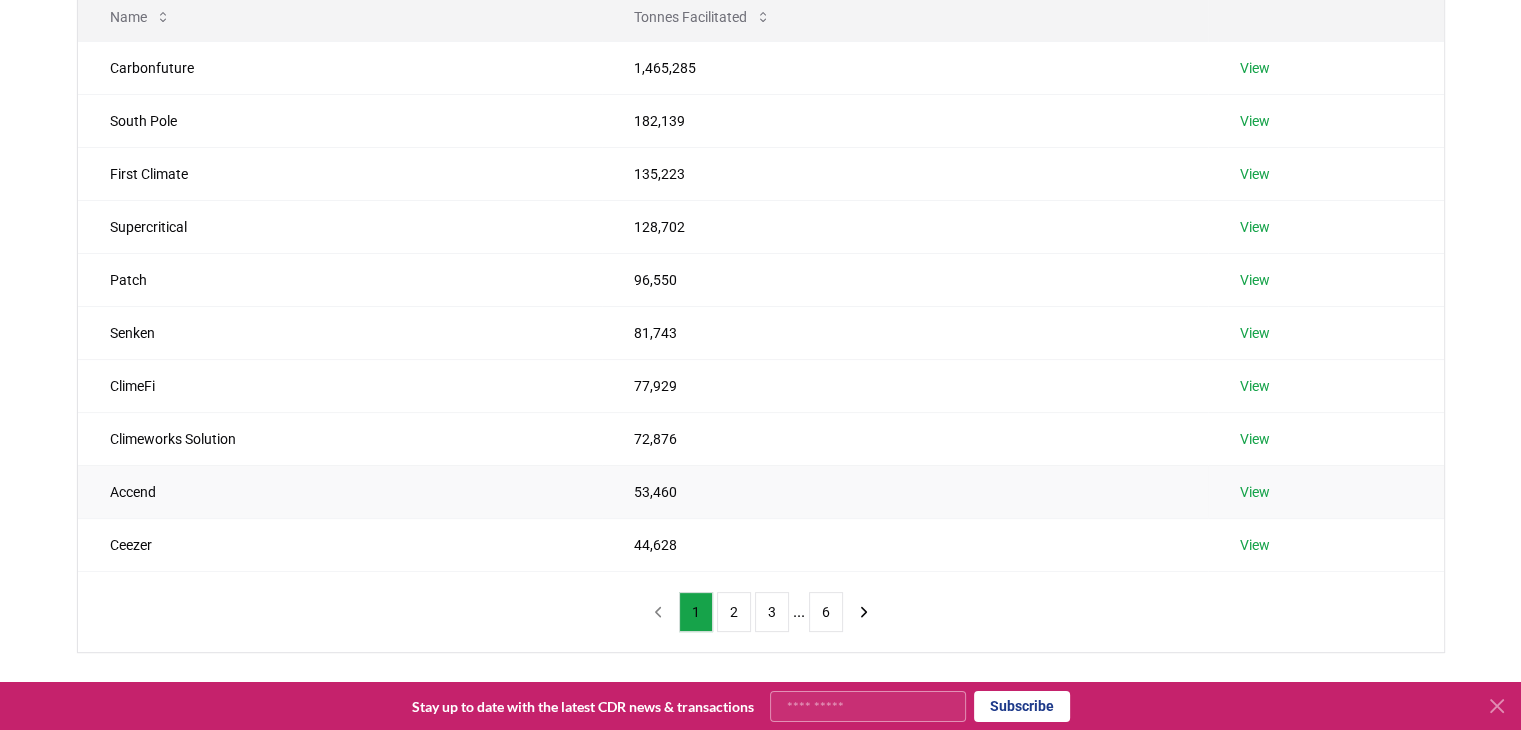 click on "View" at bounding box center [1255, 492] 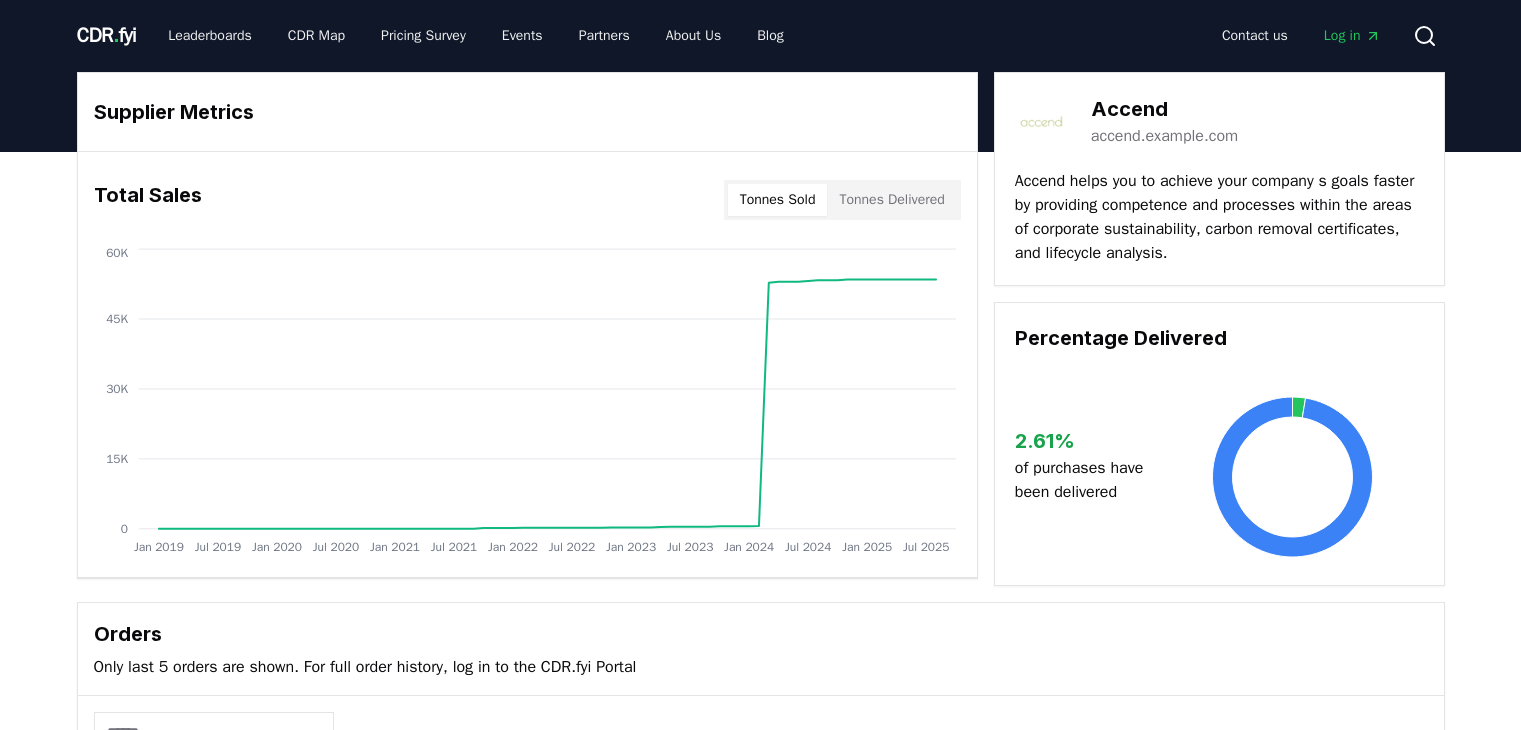 scroll, scrollTop: 0, scrollLeft: 0, axis: both 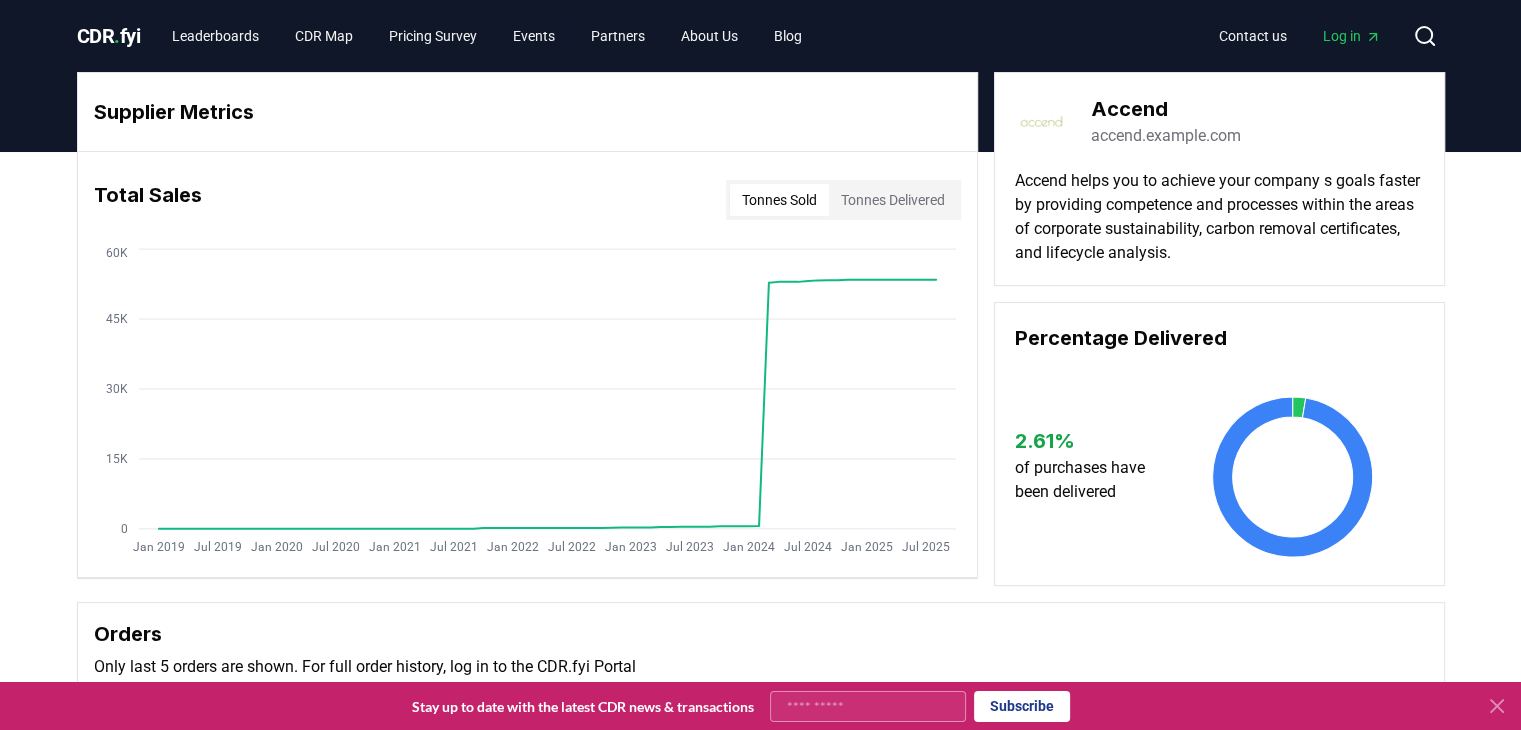 click on "Orders Only last 5 orders are shown. For full order history, log in to the CDR.fyi Portal" at bounding box center [761, 649] 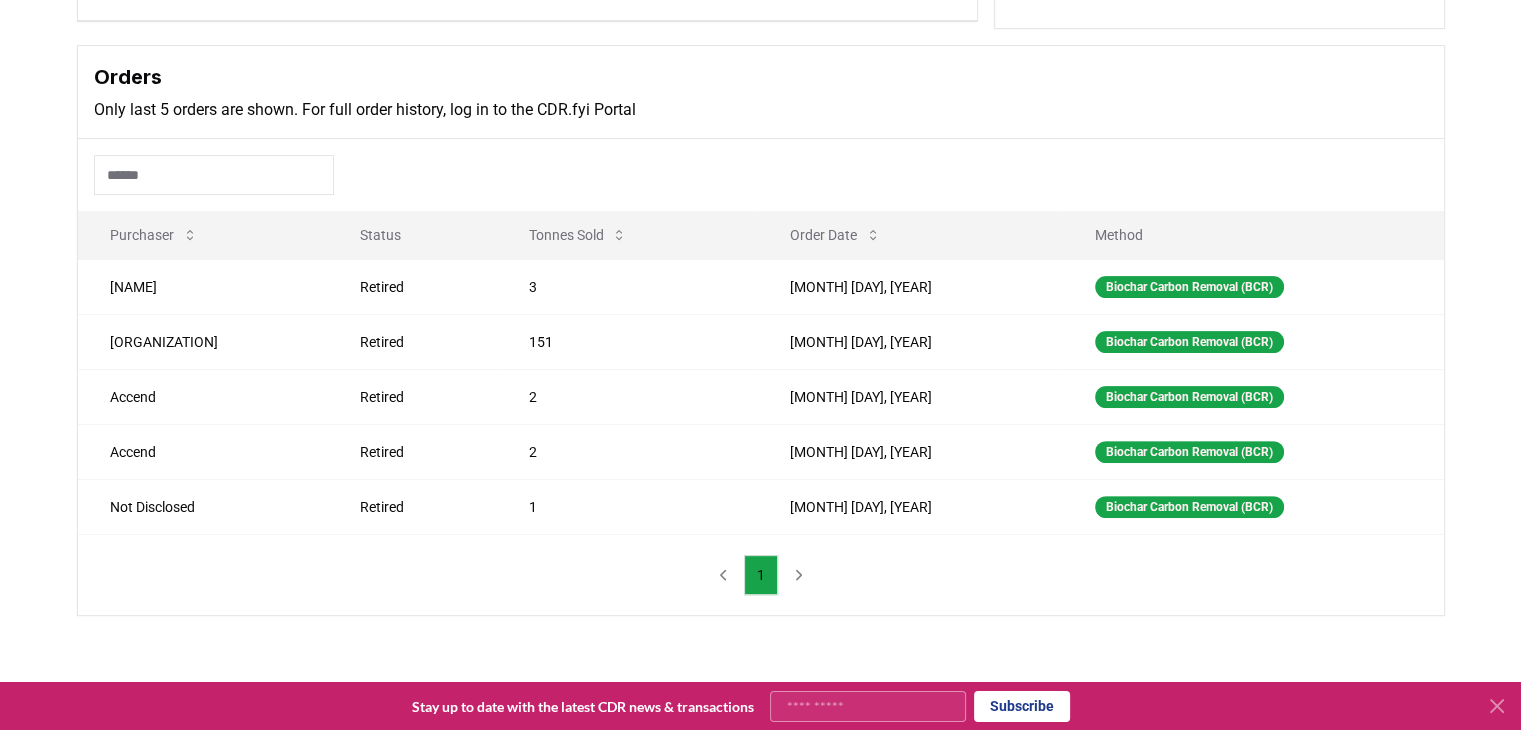 scroll, scrollTop: 560, scrollLeft: 0, axis: vertical 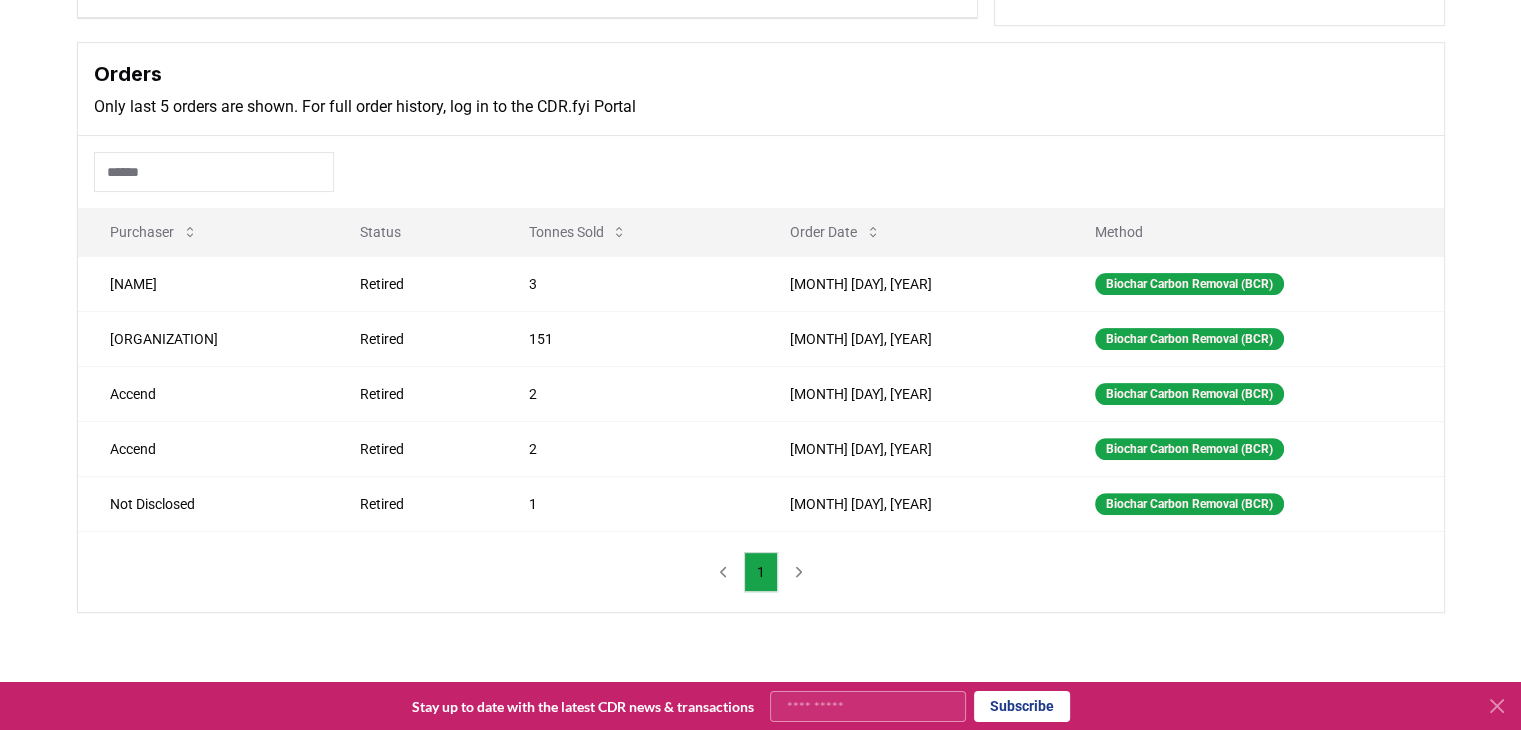 click on "Supplier Metrics Total Sales Tonnes Sold Tonnes Delivered Jan 2019 Jul 2019 Jan 2020 Jul 2020 Jan 2021 Jul 2021 Jan 2022 Jul 2022 Jan 2023 Jul 2023 Jan 2024 Jul 2024 Jan 2025 Jul 2025 0 15K 30K 45K 60K Accend accend.no Accend helps you to achieve your company s goals faster by providing competence and processes within the areas of corporate sustainability, carbon removal certificates, and lifecycle analysis. Percentage Delivered 2.61 % of purchases have been delivered Orders Only last 5 orders are shown. For full order history, log in to the CDR.fyi Portal Purchaser Status Tonnes Sold Order Date Method Bas Hofs Retired 3 Dec 06, 2024 Biochar Carbon Removal (BCR) Nordic Investment Bank Retired 151 Nov 11, 2024 Biochar Carbon Removal (BCR) Accend Retired 2 Oct 25, 2024 Biochar Carbon Removal (BCR) Accend Retired 2 Oct 25, 2024 Biochar Carbon Removal (BCR) Not Disclosed Retired 1 Sep 19, 2024 Biochar Carbon Removal (BCR) 1" at bounding box center (760, 142) 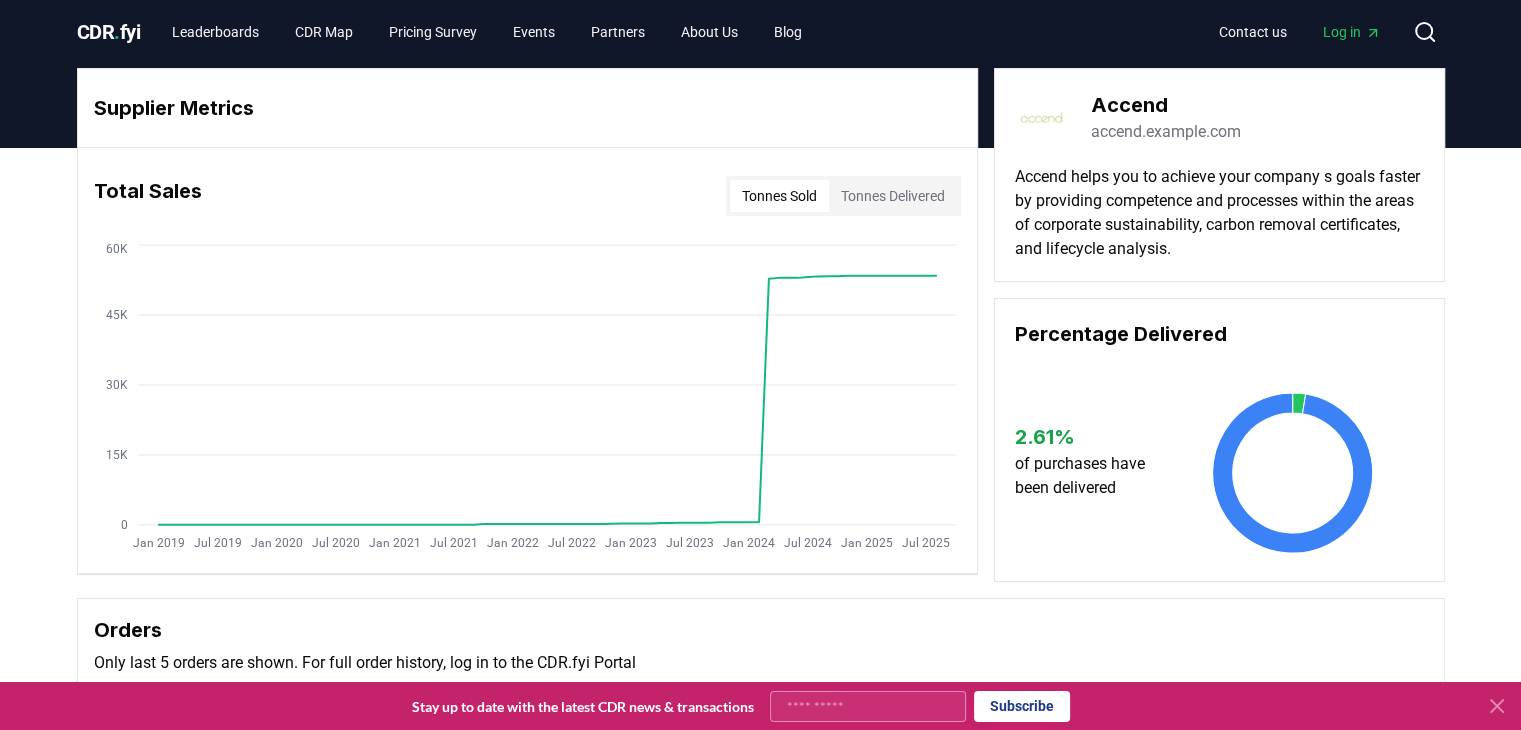 scroll, scrollTop: 0, scrollLeft: 0, axis: both 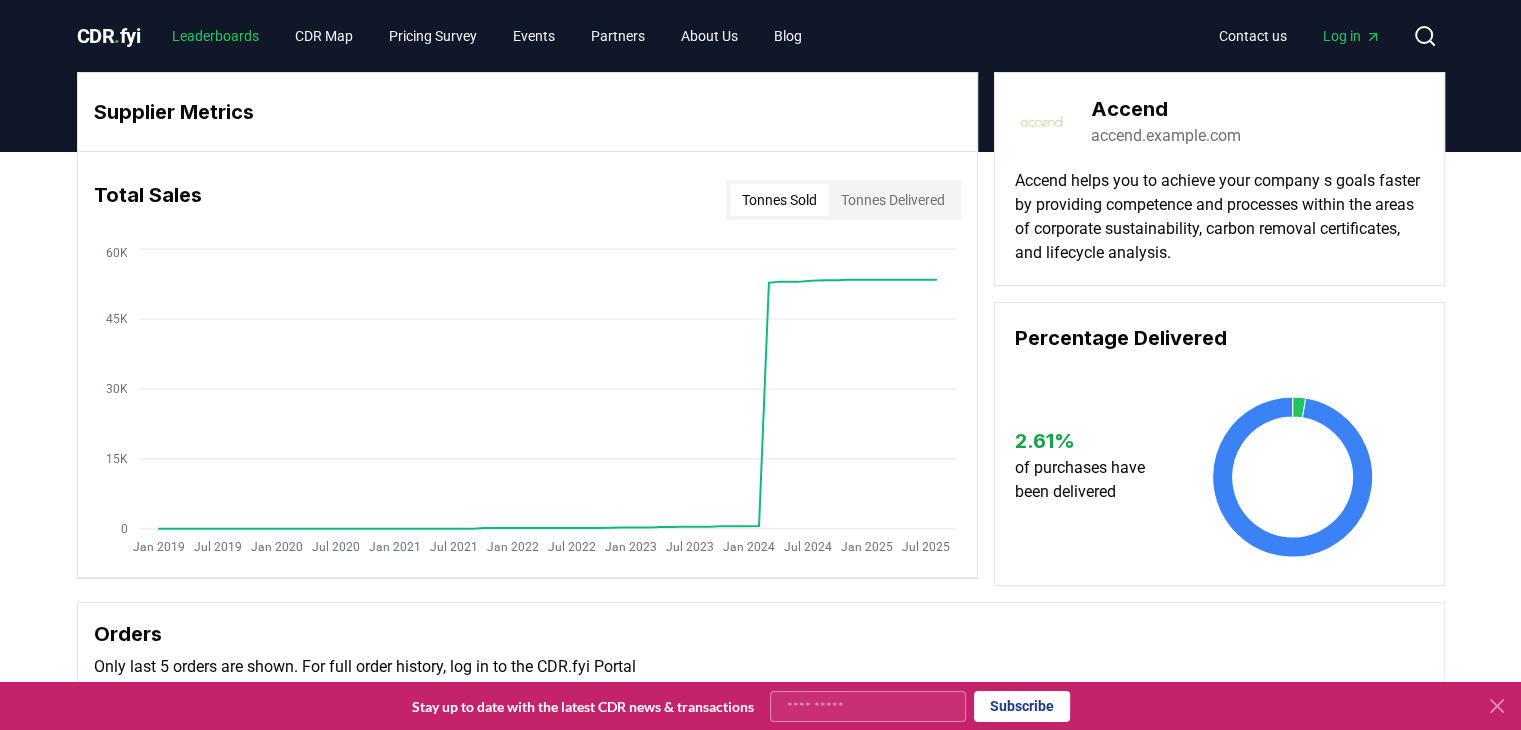 click on "Leaderboards" at bounding box center (215, 36) 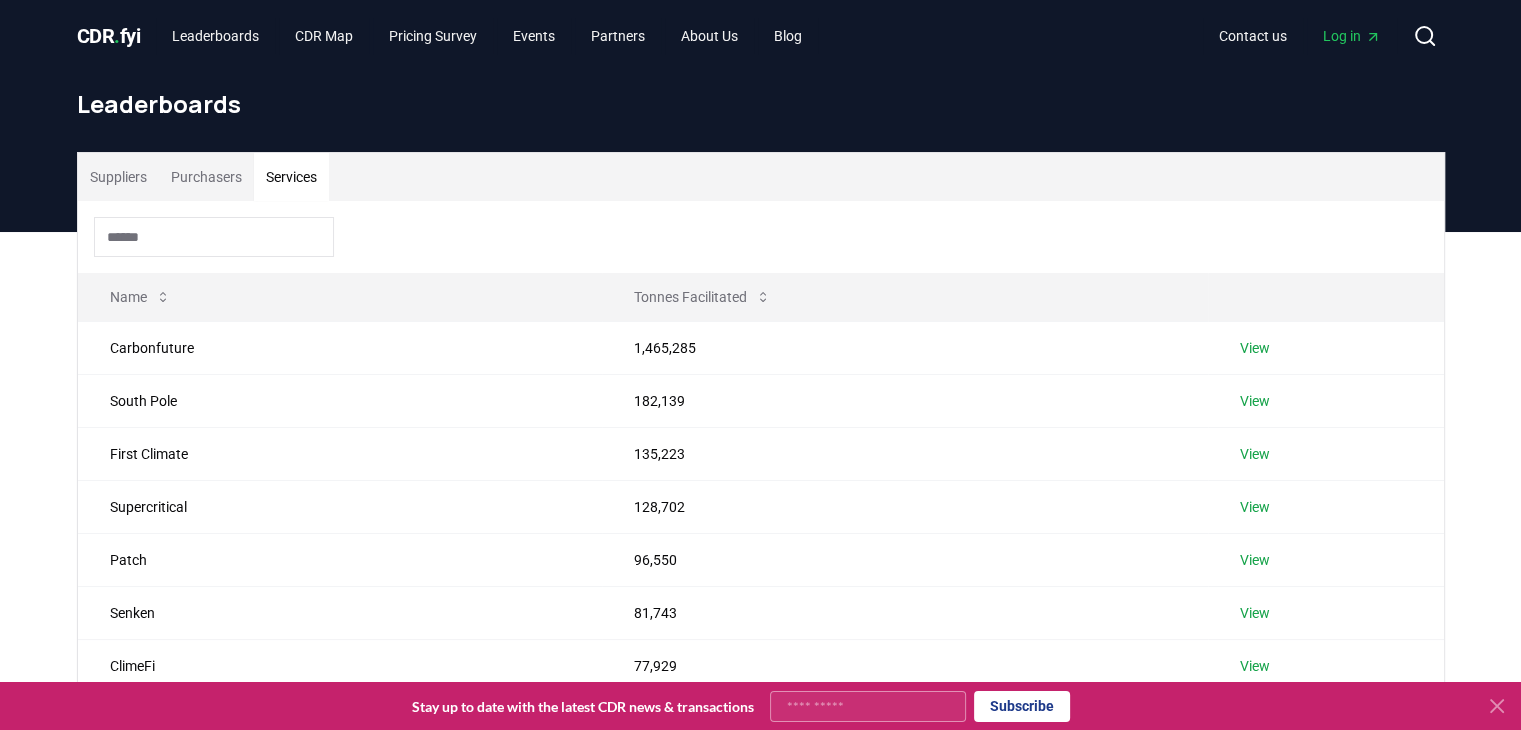 click on "Services" at bounding box center [291, 177] 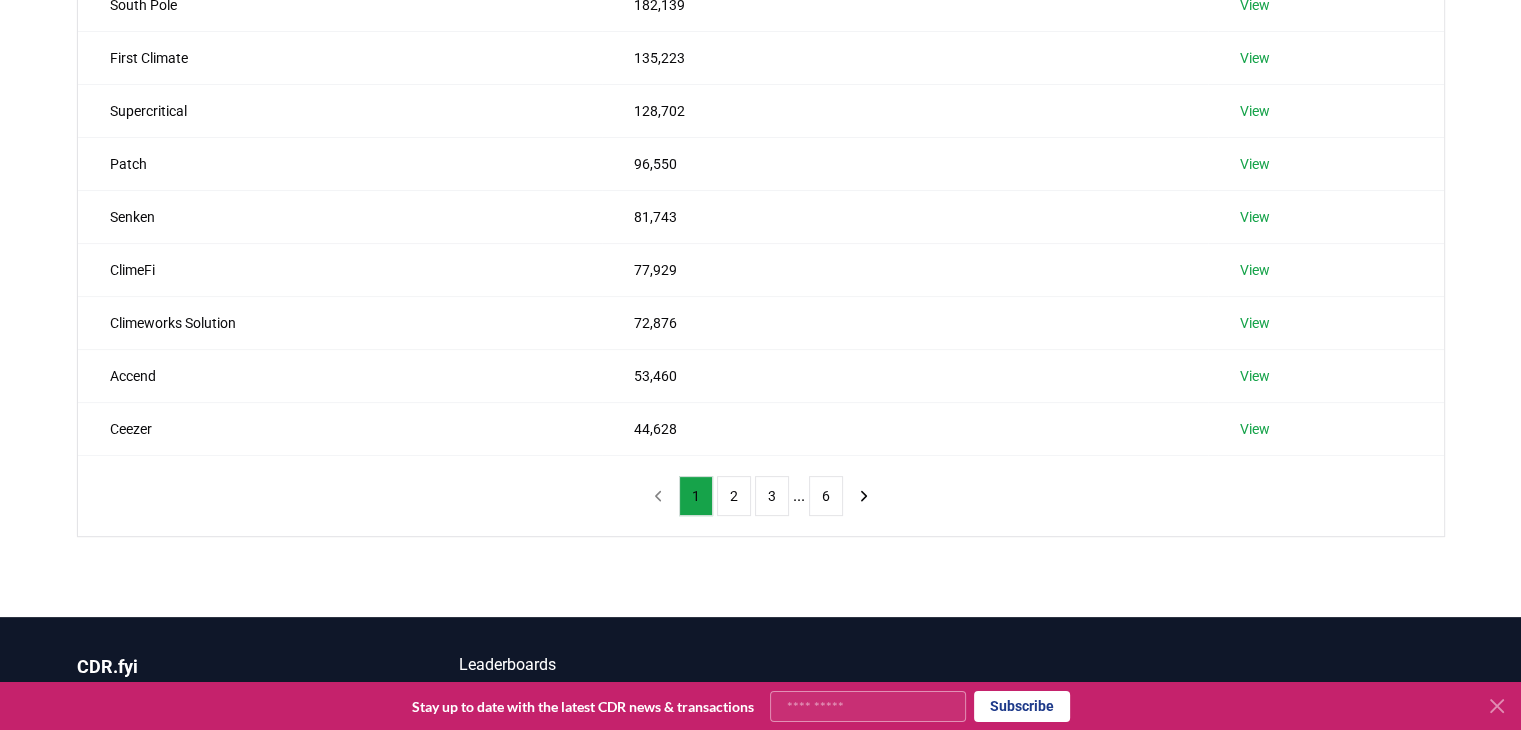 scroll, scrollTop: 400, scrollLeft: 0, axis: vertical 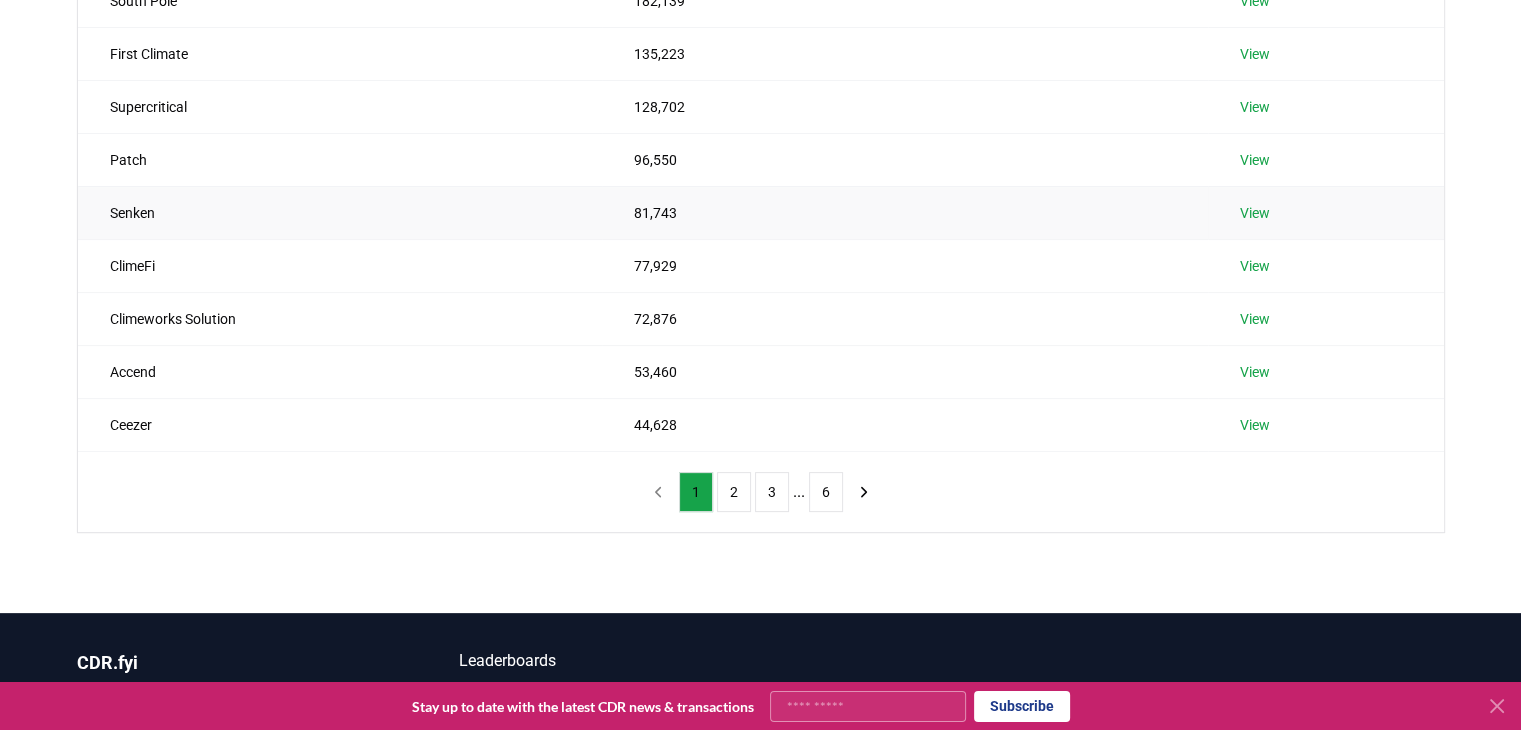 click on "View" at bounding box center [1255, 213] 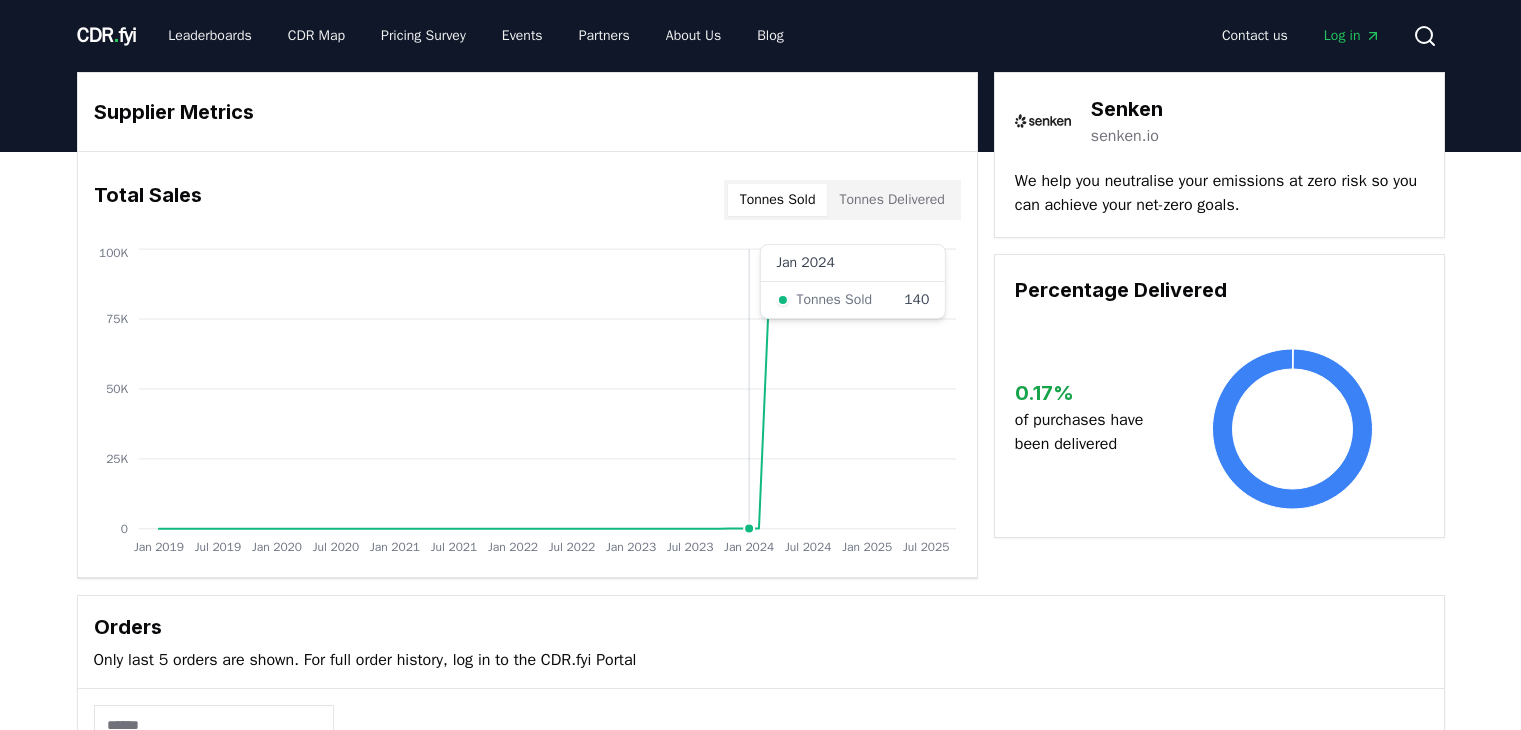 scroll, scrollTop: 0, scrollLeft: 0, axis: both 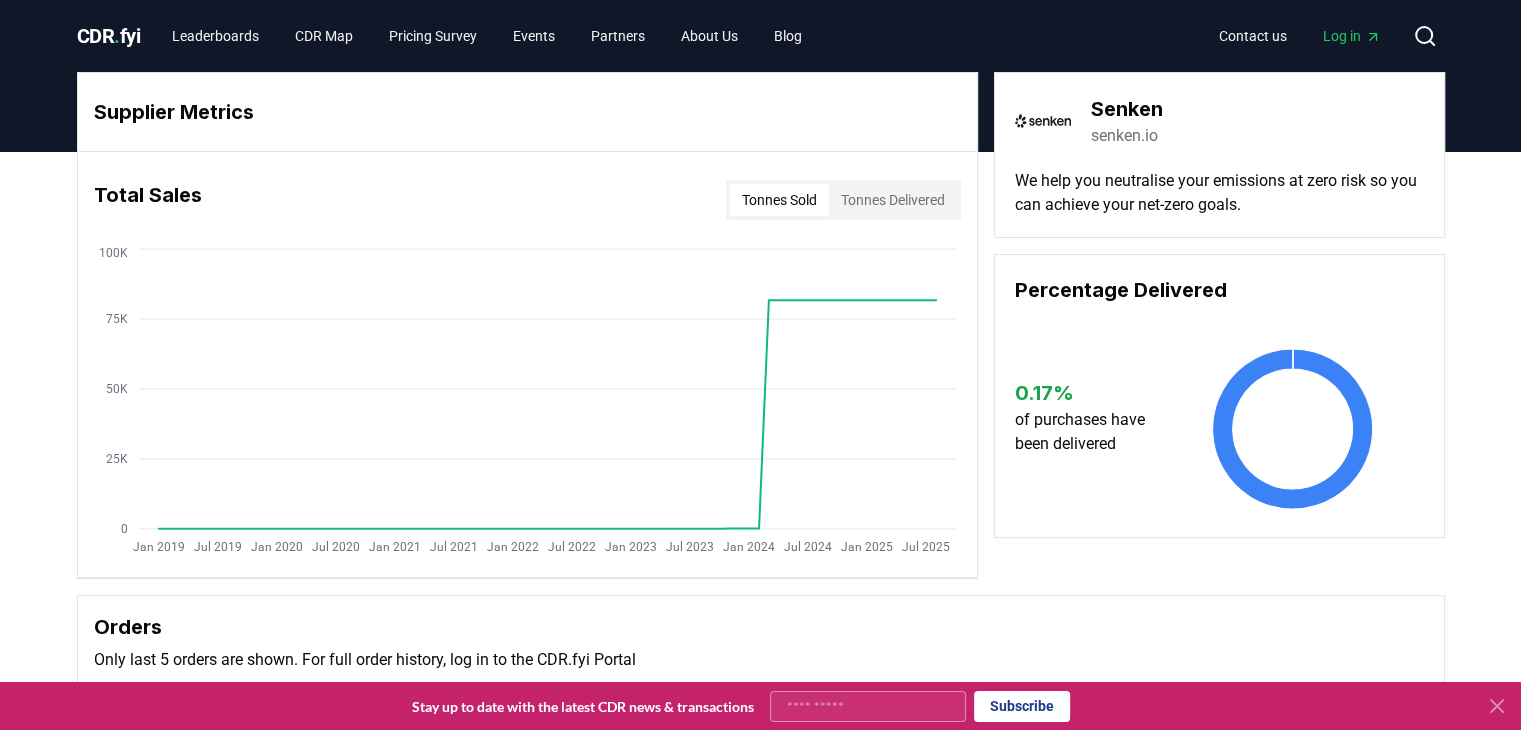 click on "Orders Only last 5 orders are shown. For full order history, log in to the CDR.fyi Portal" at bounding box center (761, 642) 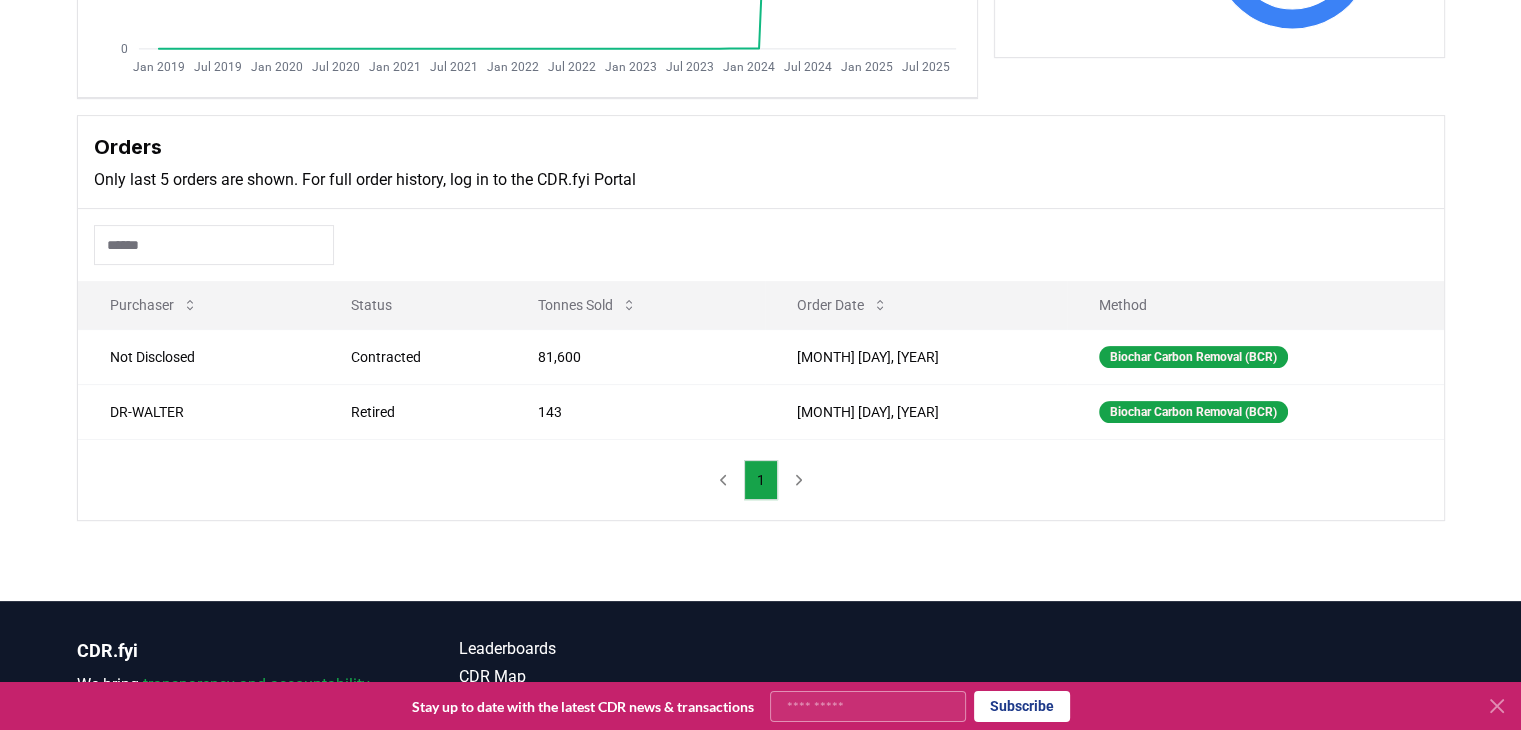 scroll, scrollTop: 520, scrollLeft: 0, axis: vertical 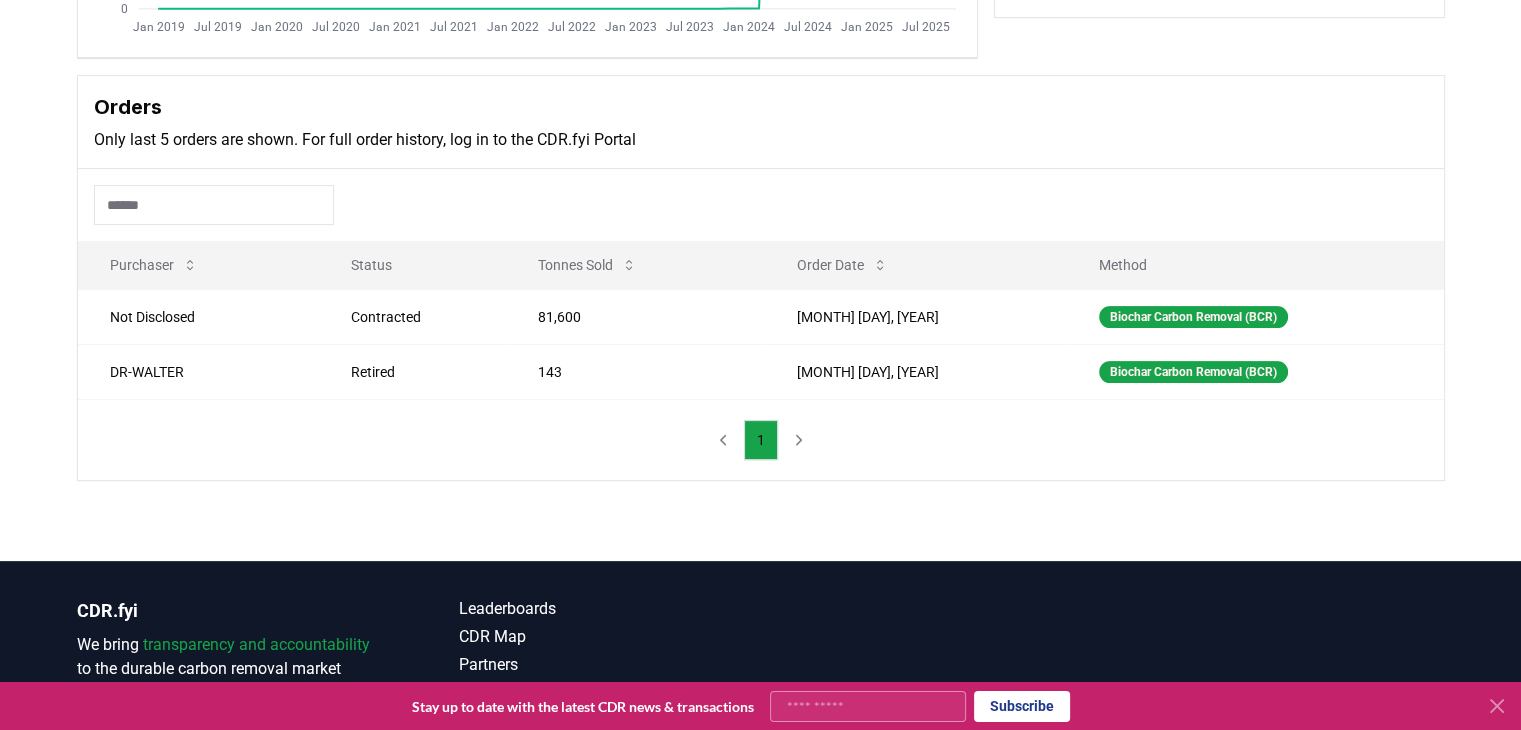 click on "1" at bounding box center [761, 440] 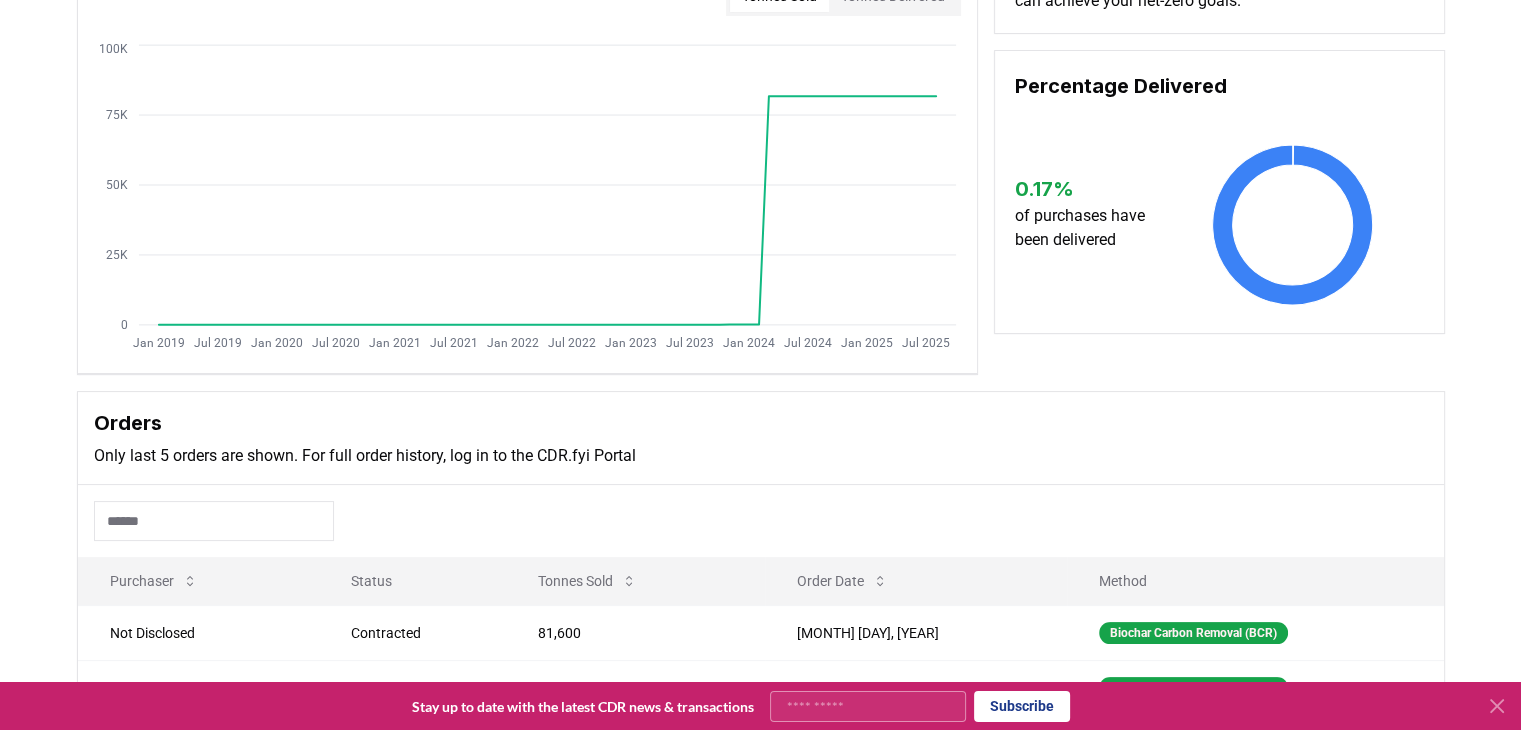 scroll, scrollTop: 40, scrollLeft: 0, axis: vertical 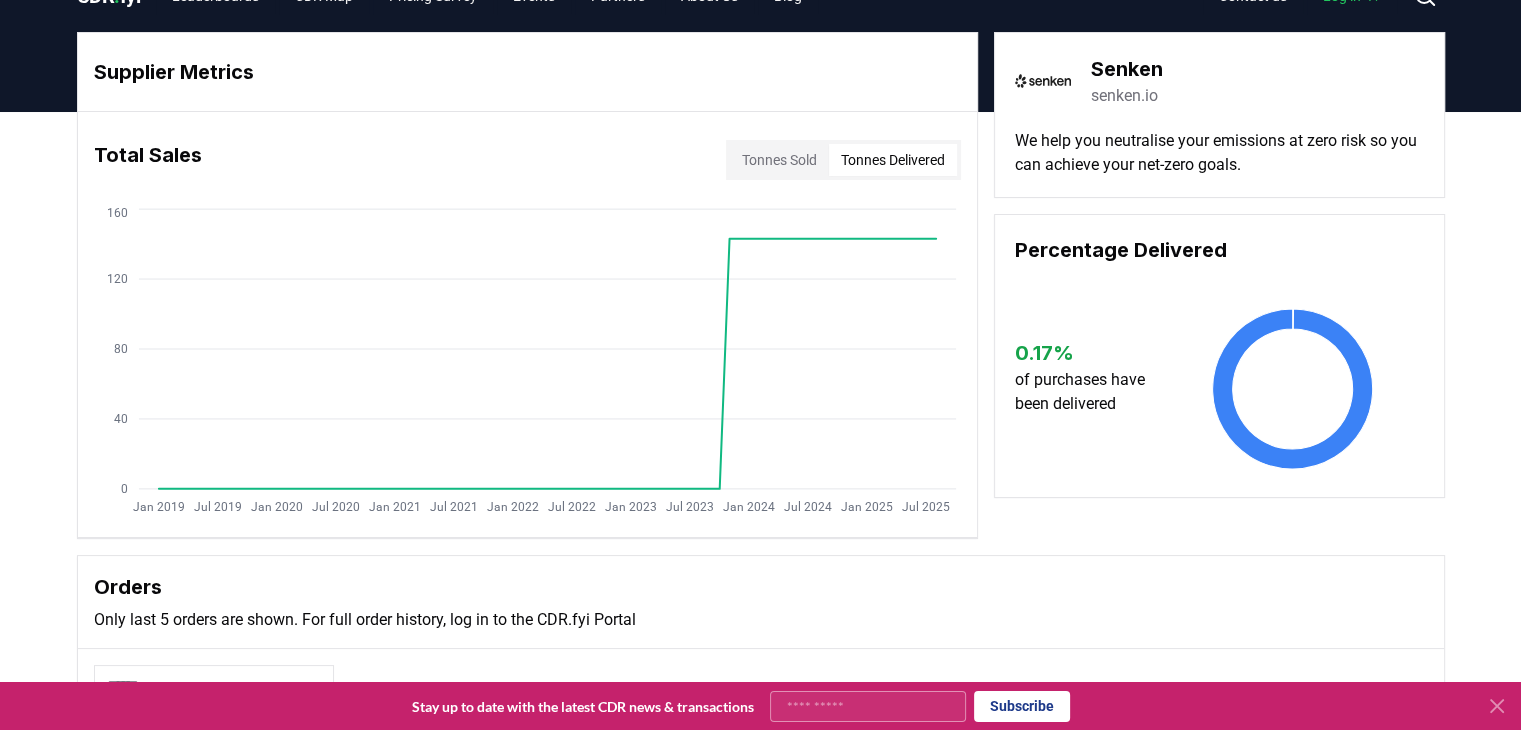click on "Tonnes Delivered" at bounding box center [893, 160] 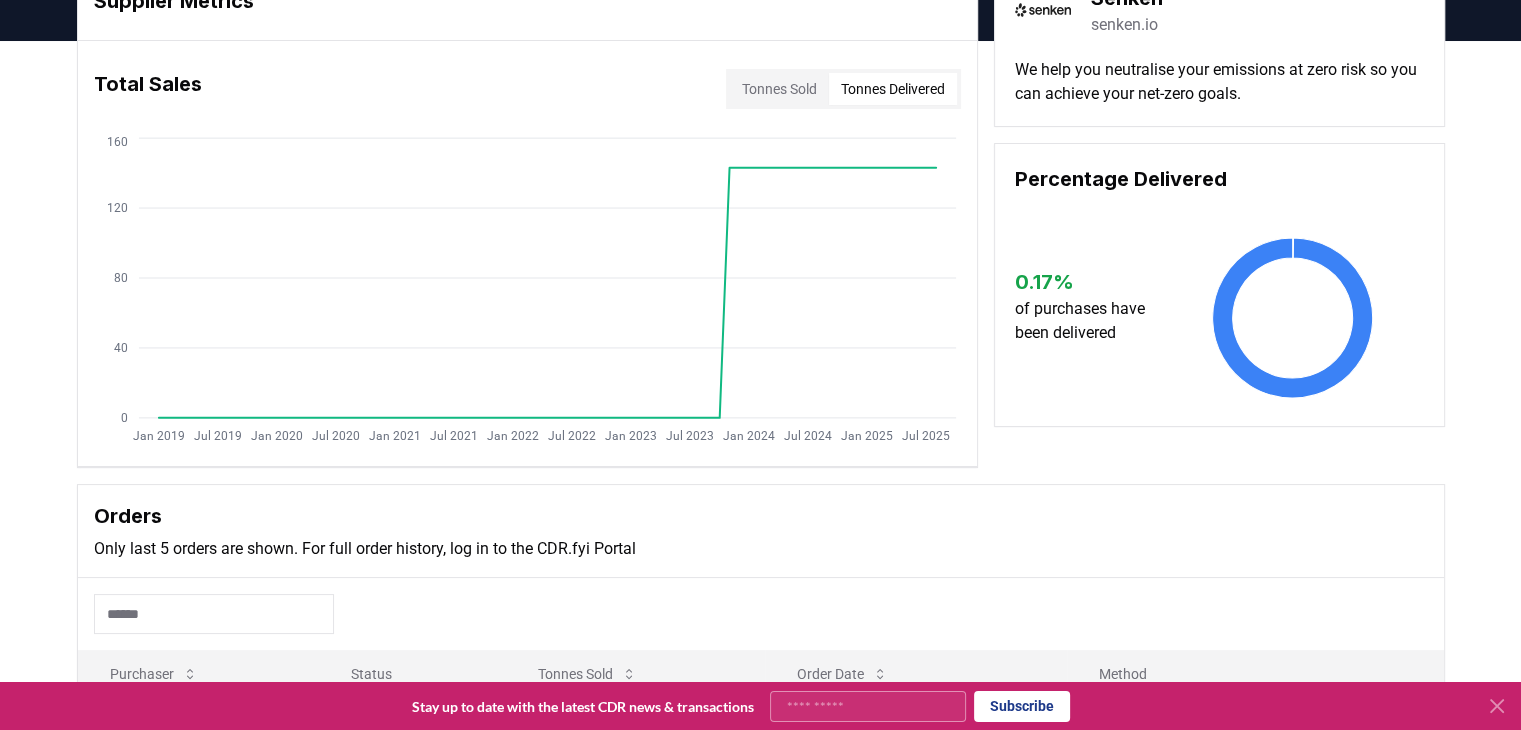 scroll, scrollTop: 0, scrollLeft: 0, axis: both 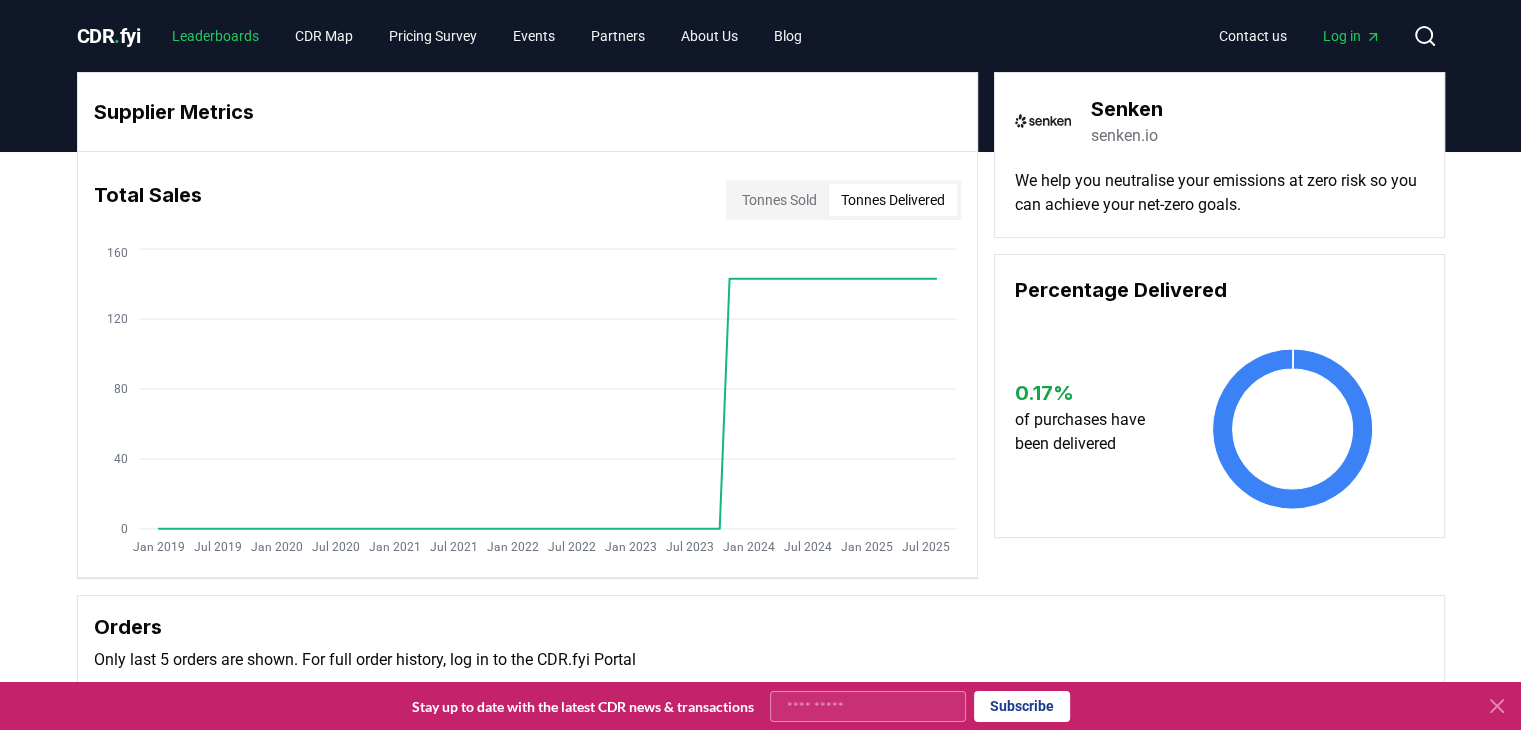 click on "Leaderboards" at bounding box center (215, 36) 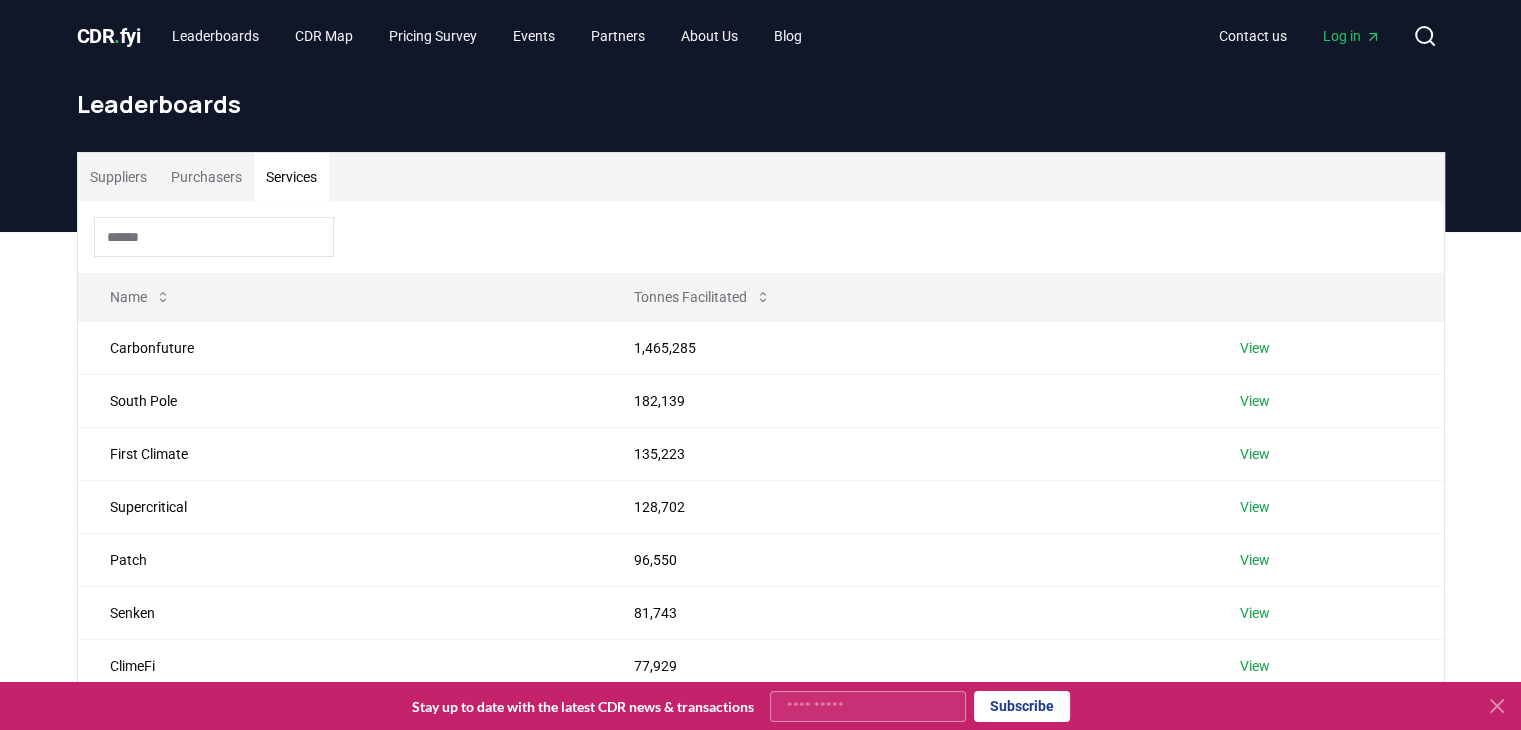 click on "Services" at bounding box center [291, 177] 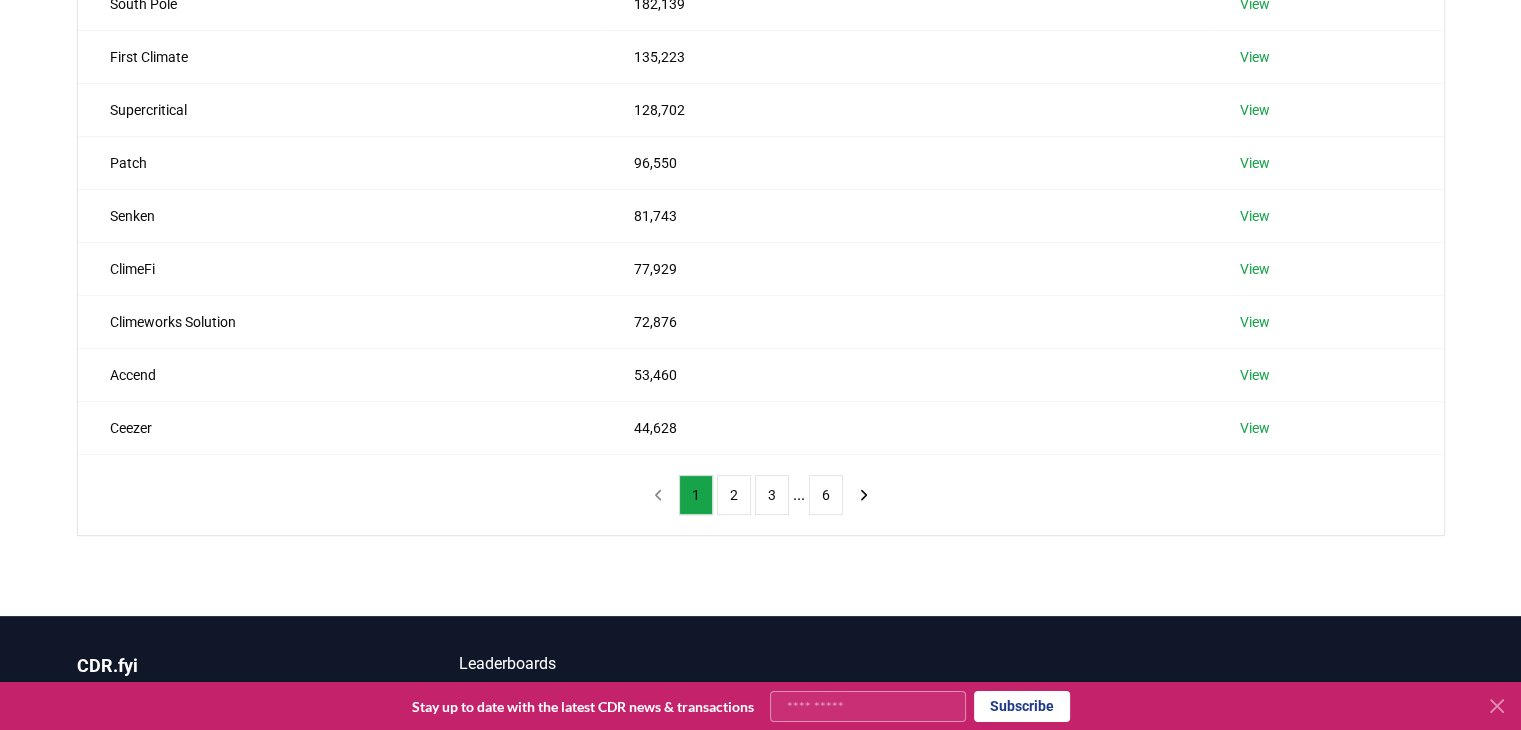 scroll, scrollTop: 400, scrollLeft: 0, axis: vertical 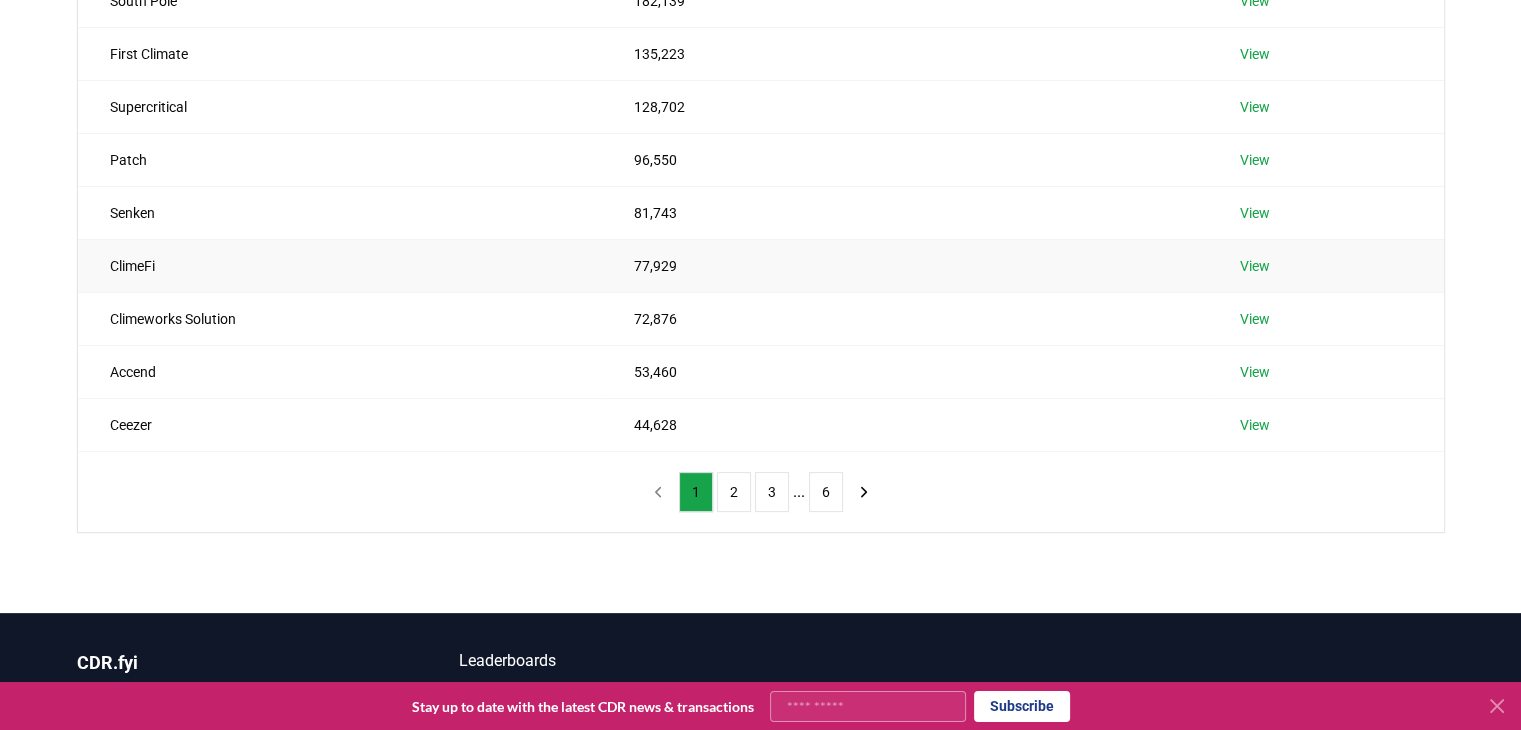 click on "View" at bounding box center (1255, 266) 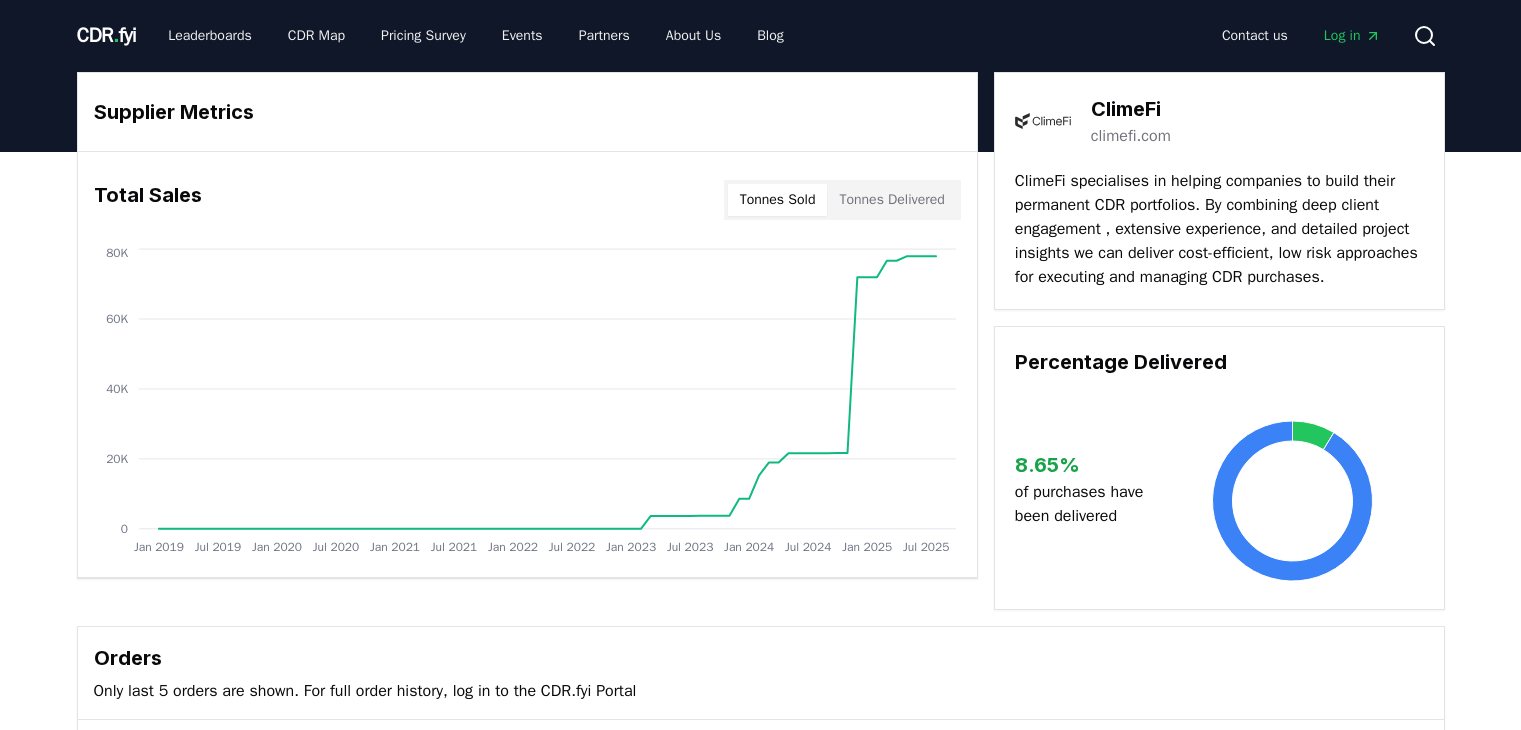 scroll, scrollTop: 0, scrollLeft: 0, axis: both 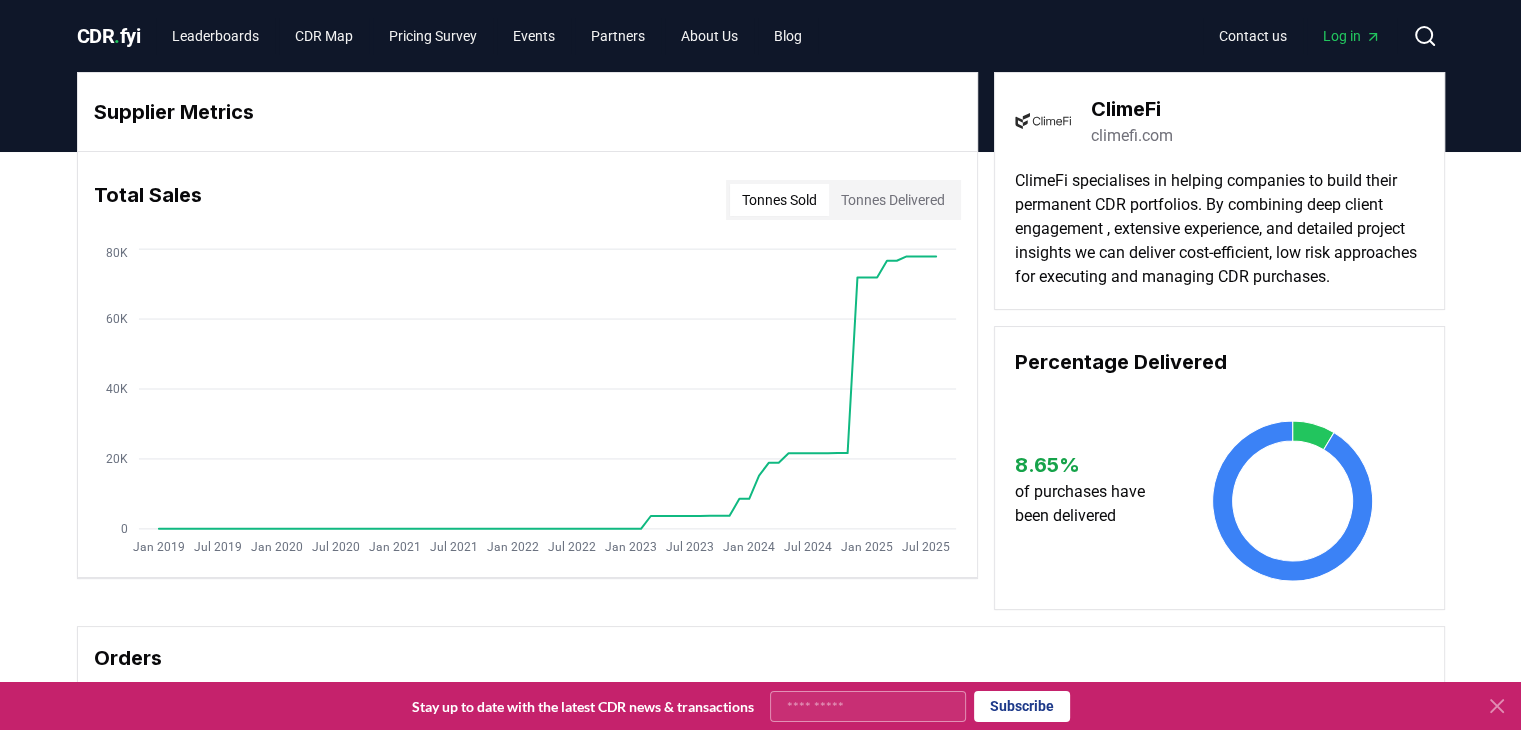 click on "Supplier Metrics" at bounding box center [527, 112] 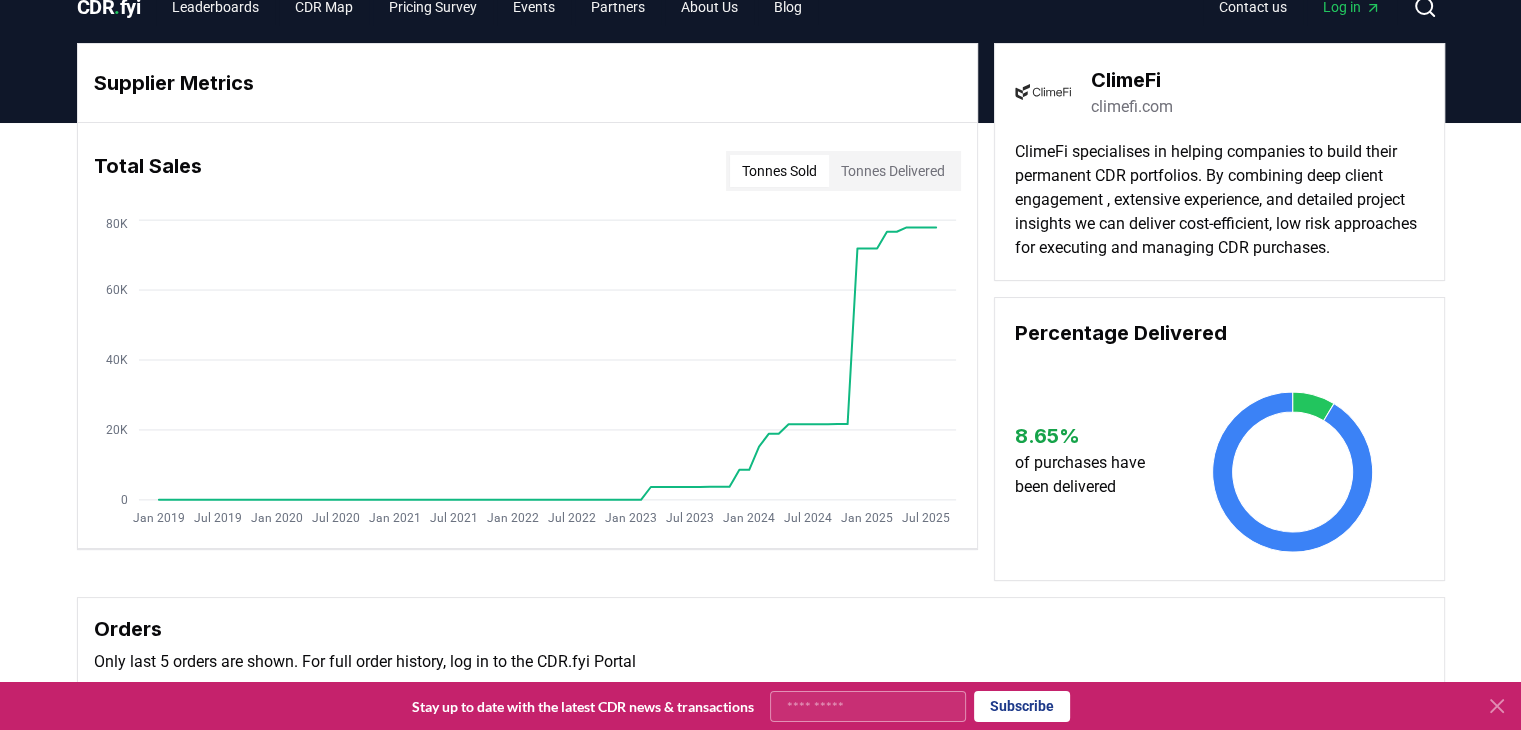 scroll, scrollTop: 0, scrollLeft: 0, axis: both 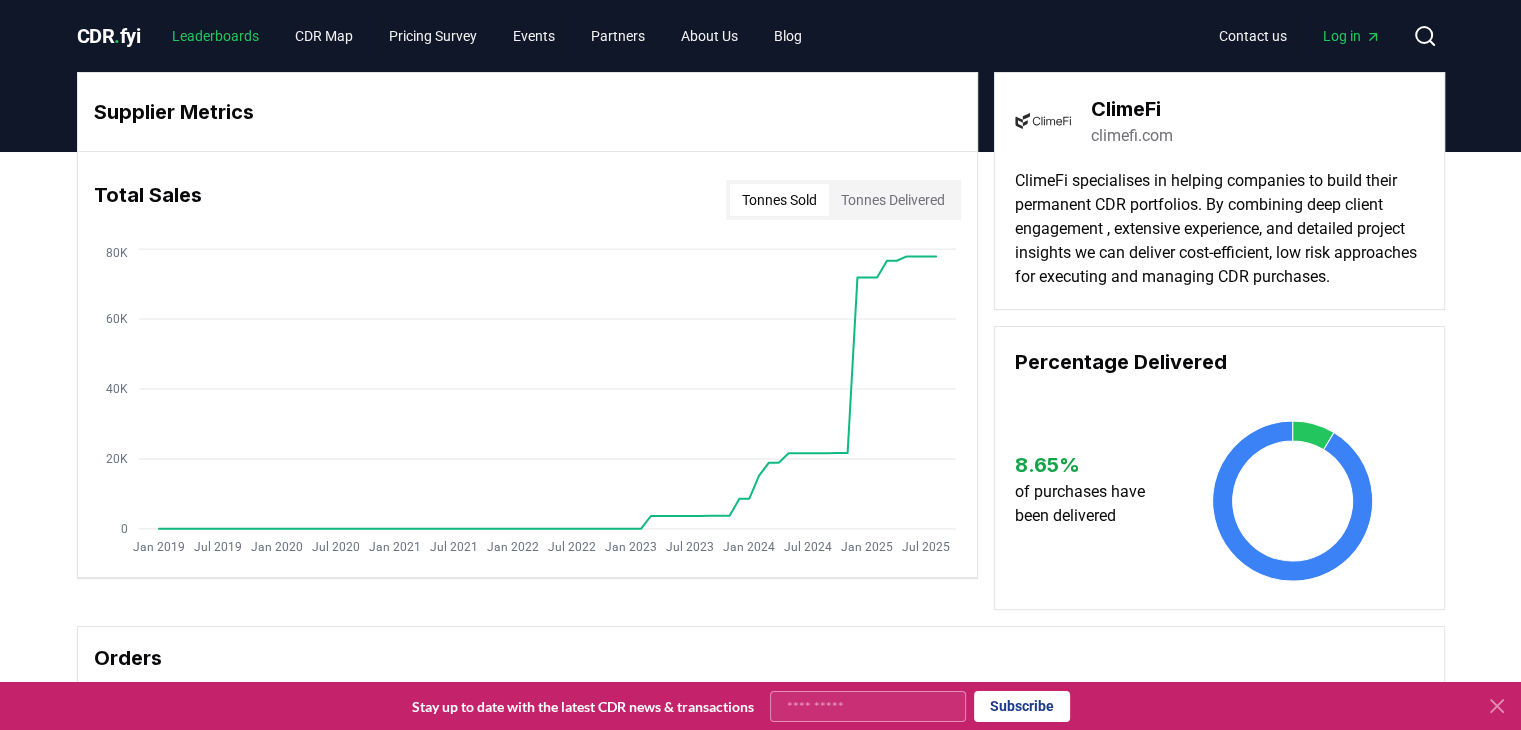 click on "Leaderboards" at bounding box center [215, 36] 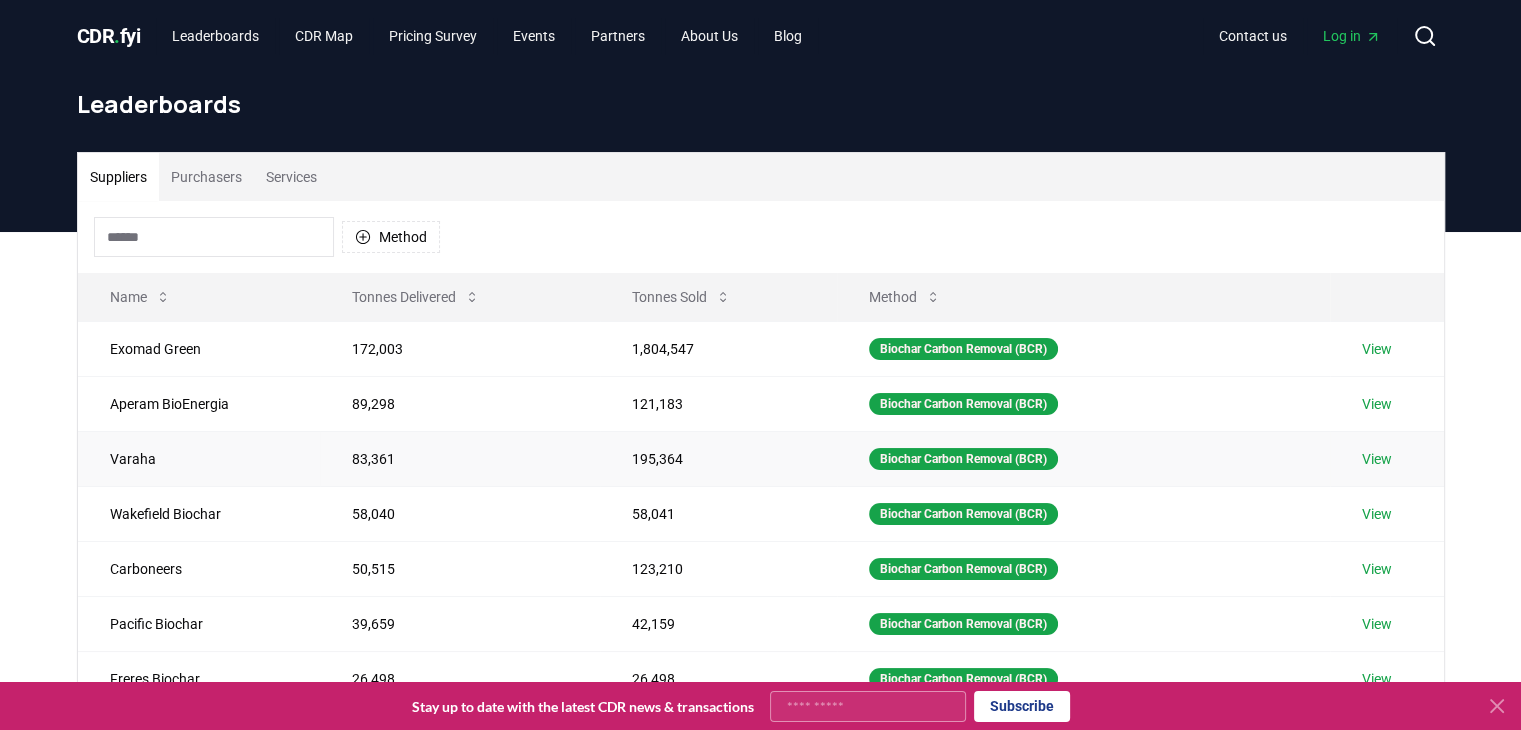 click on "Varaha" at bounding box center [199, 458] 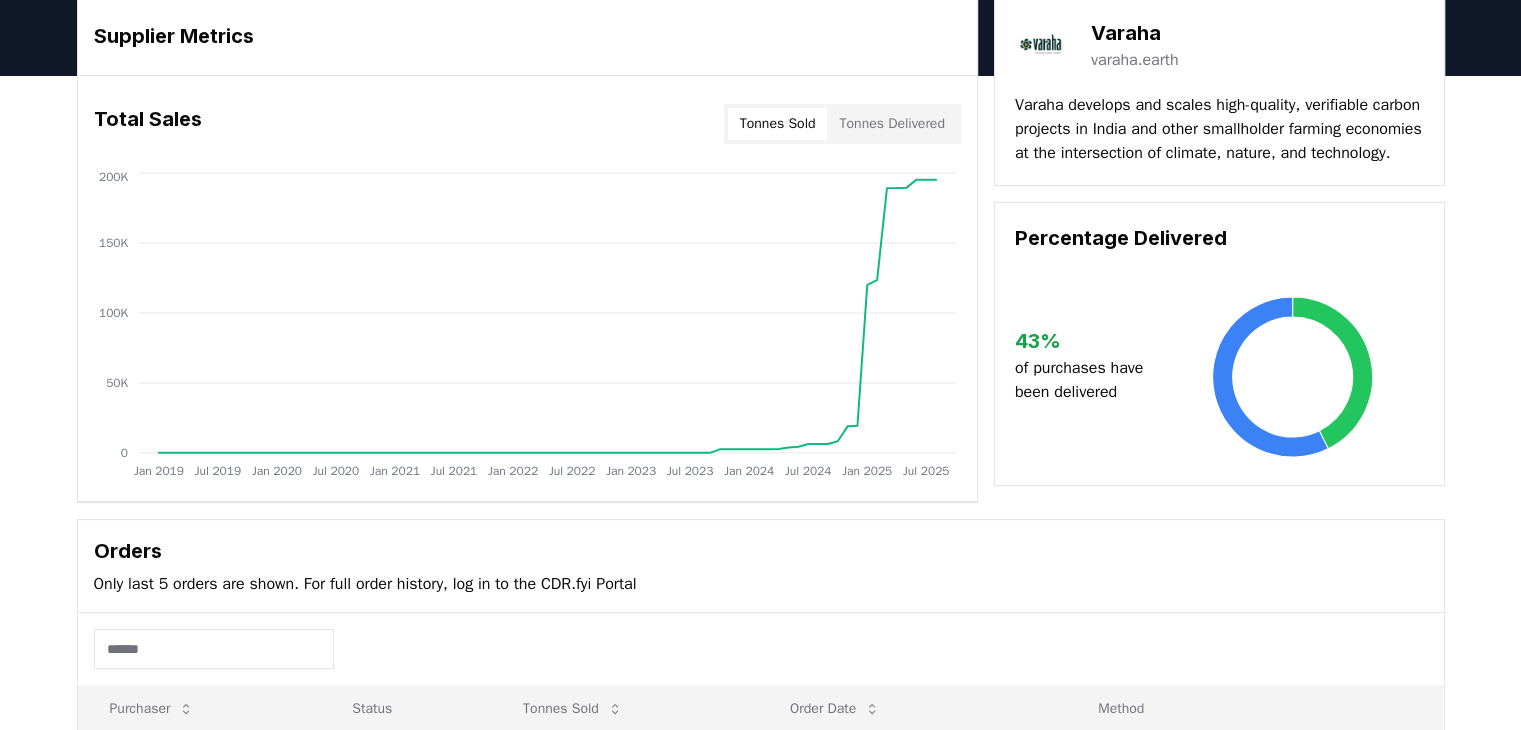 scroll, scrollTop: 80, scrollLeft: 0, axis: vertical 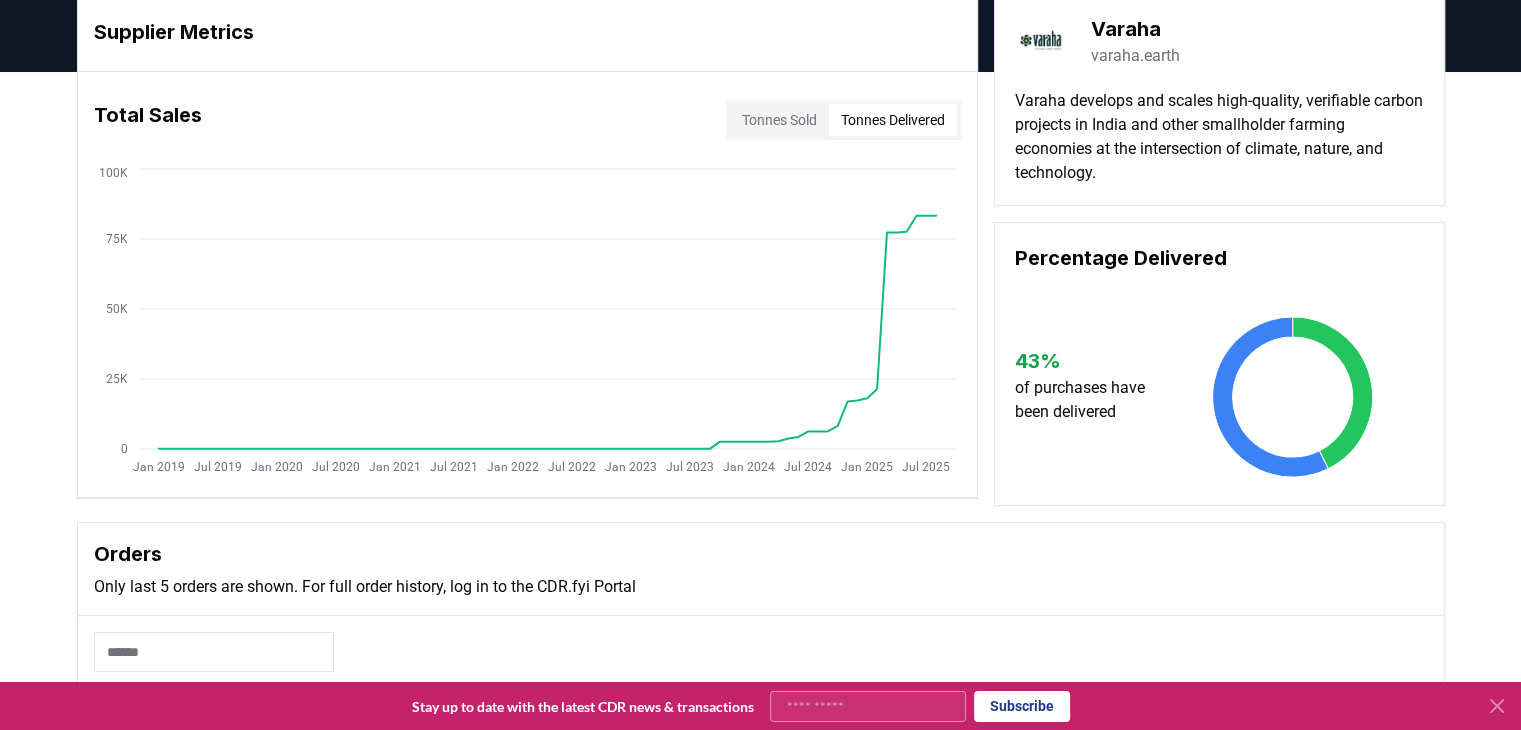 click on "Tonnes Delivered" at bounding box center (893, 120) 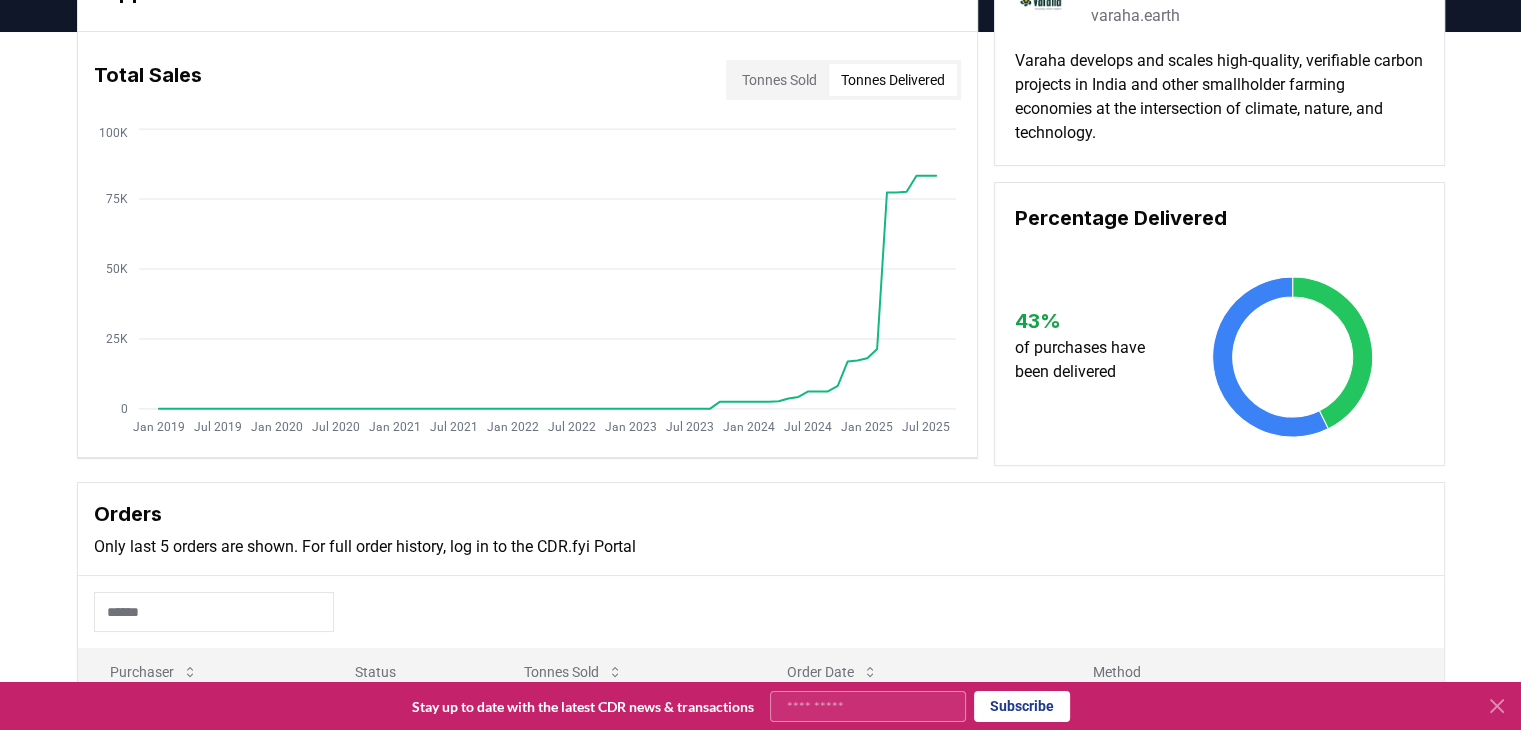 scroll, scrollTop: 160, scrollLeft: 0, axis: vertical 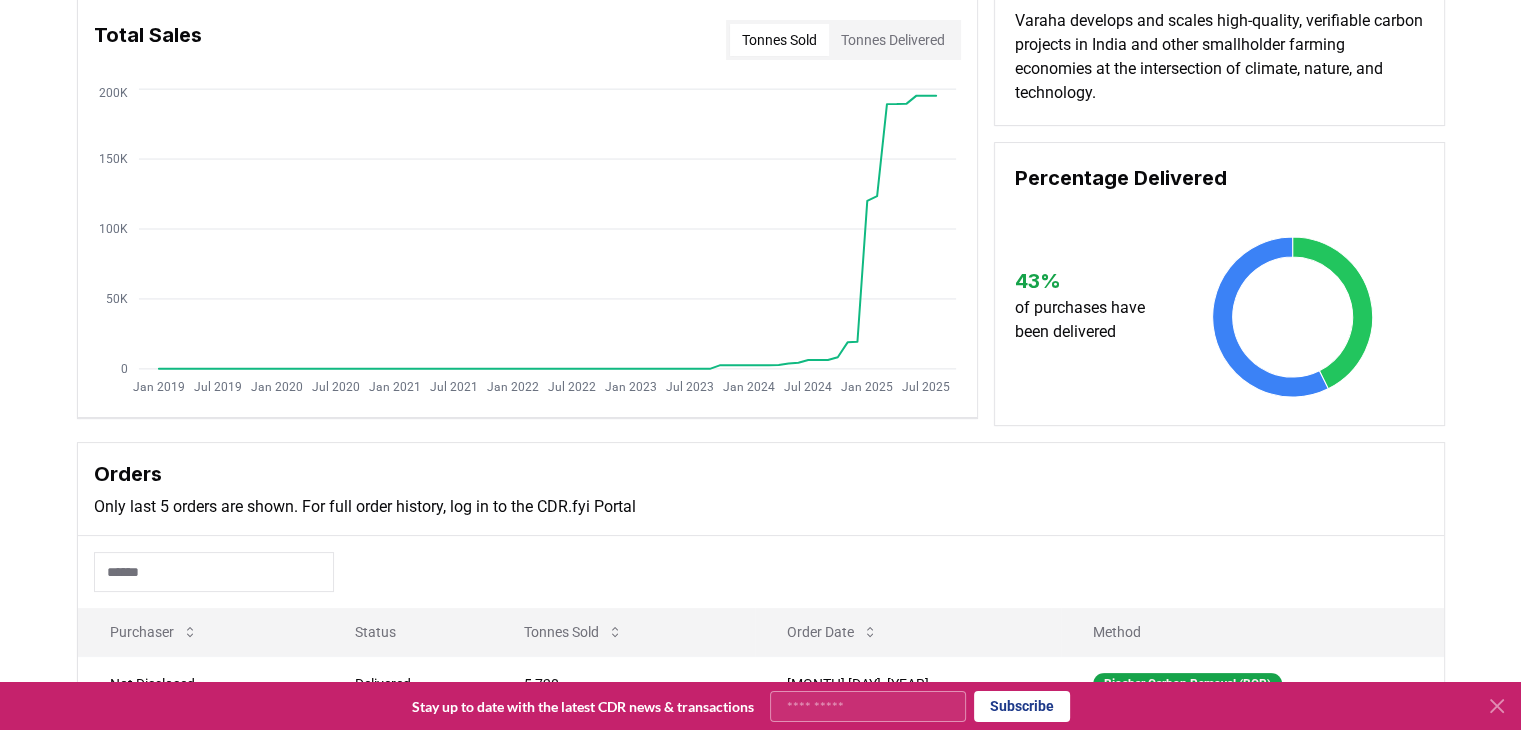 click on "Tonnes Sold" at bounding box center (779, 40) 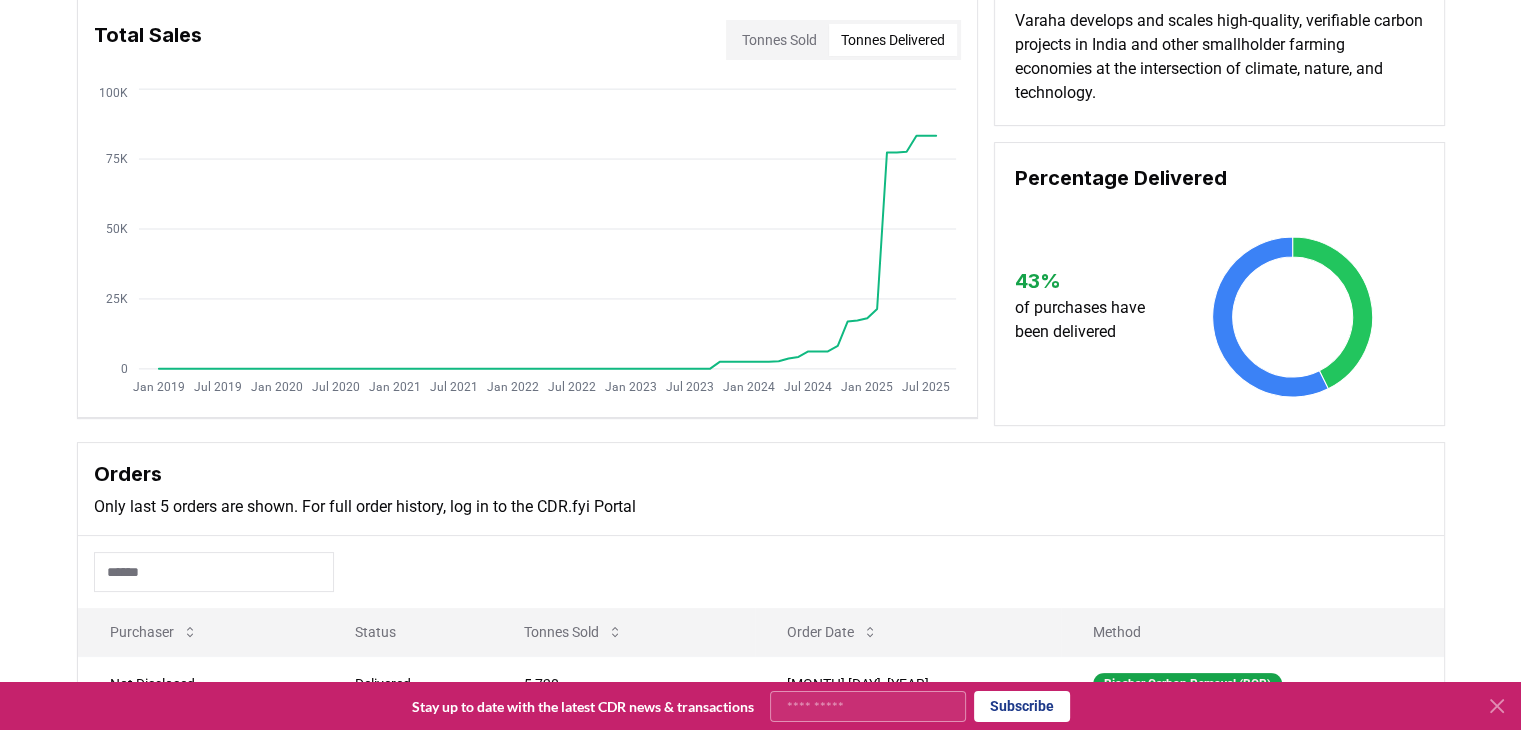 click on "Tonnes Delivered" at bounding box center [893, 40] 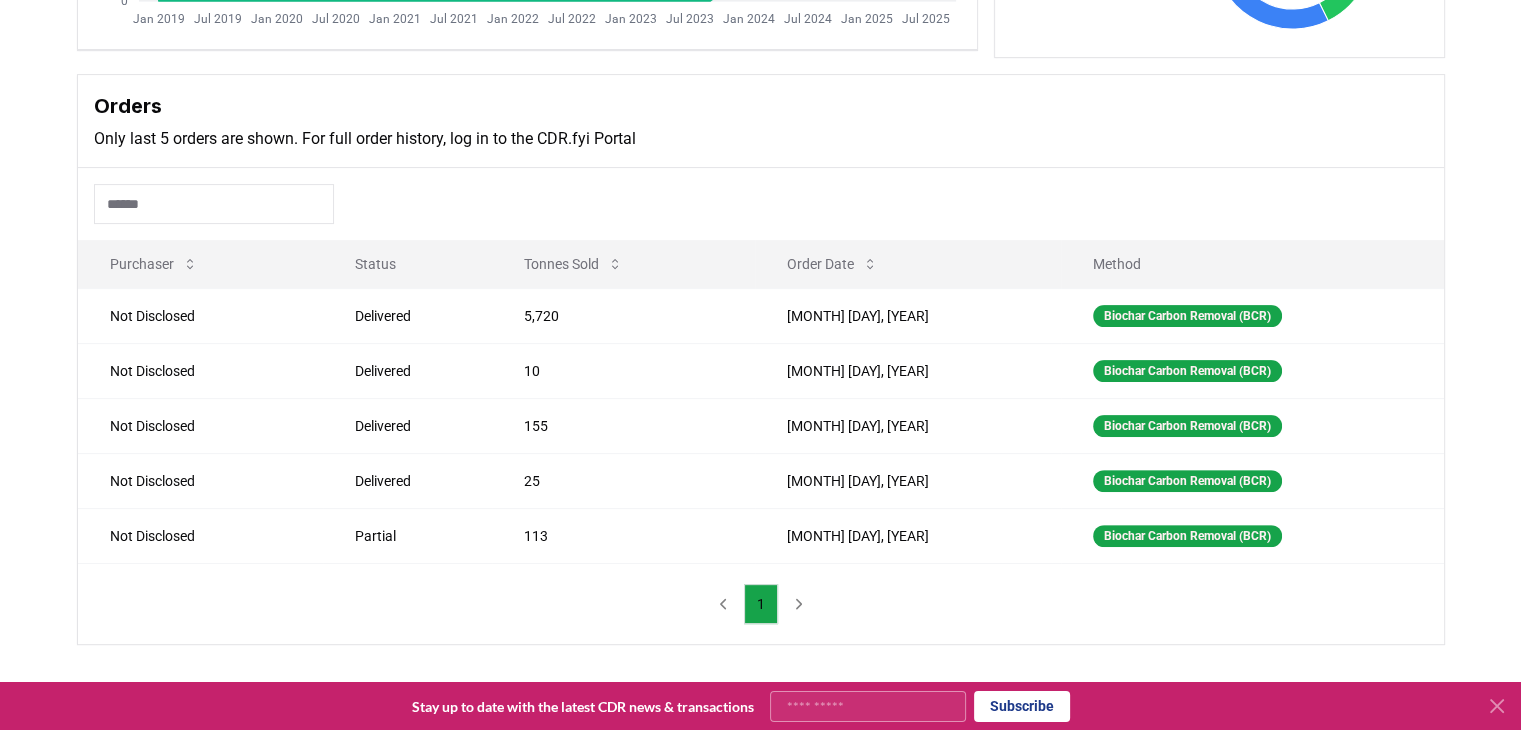 scroll, scrollTop: 560, scrollLeft: 0, axis: vertical 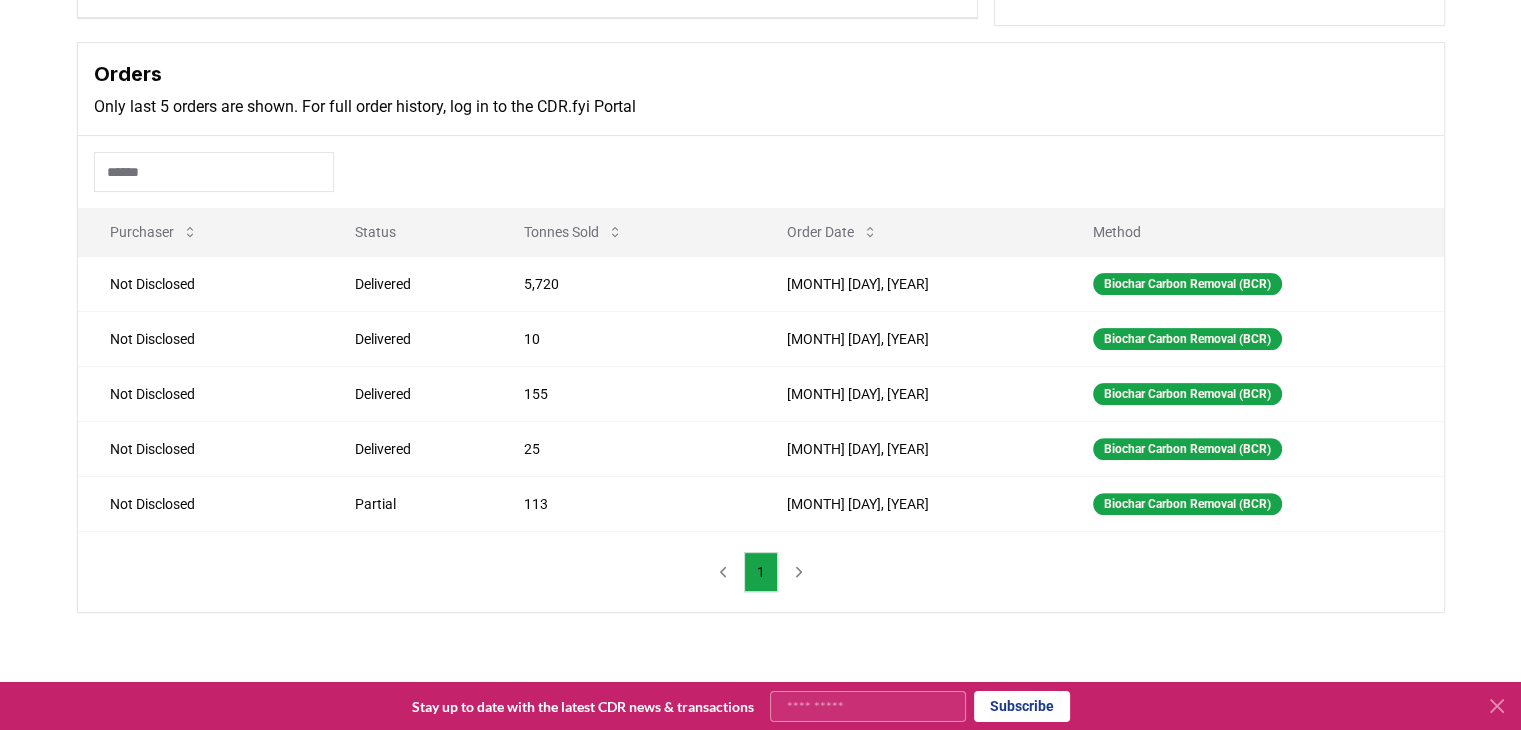 click on "1" at bounding box center (761, 572) 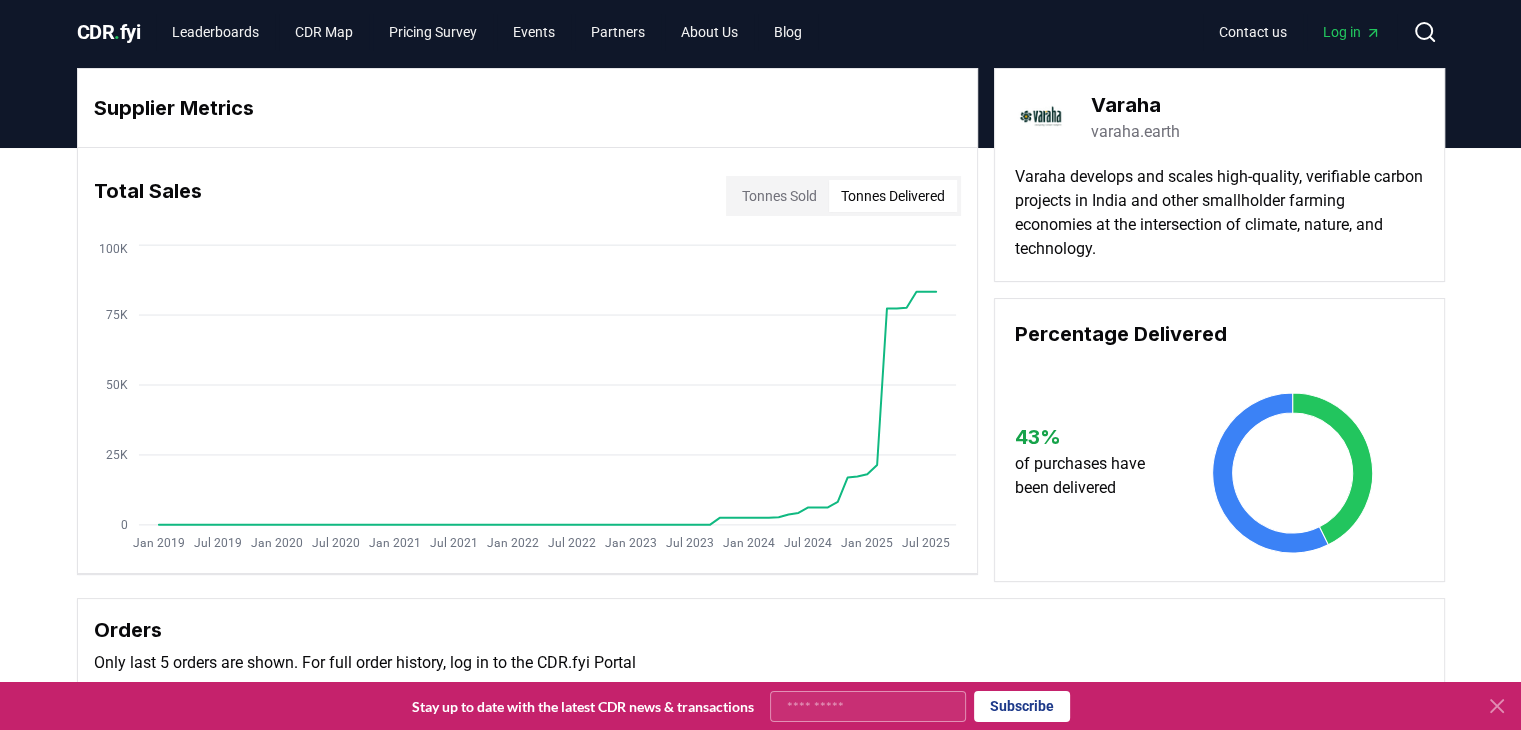 scroll, scrollTop: 0, scrollLeft: 0, axis: both 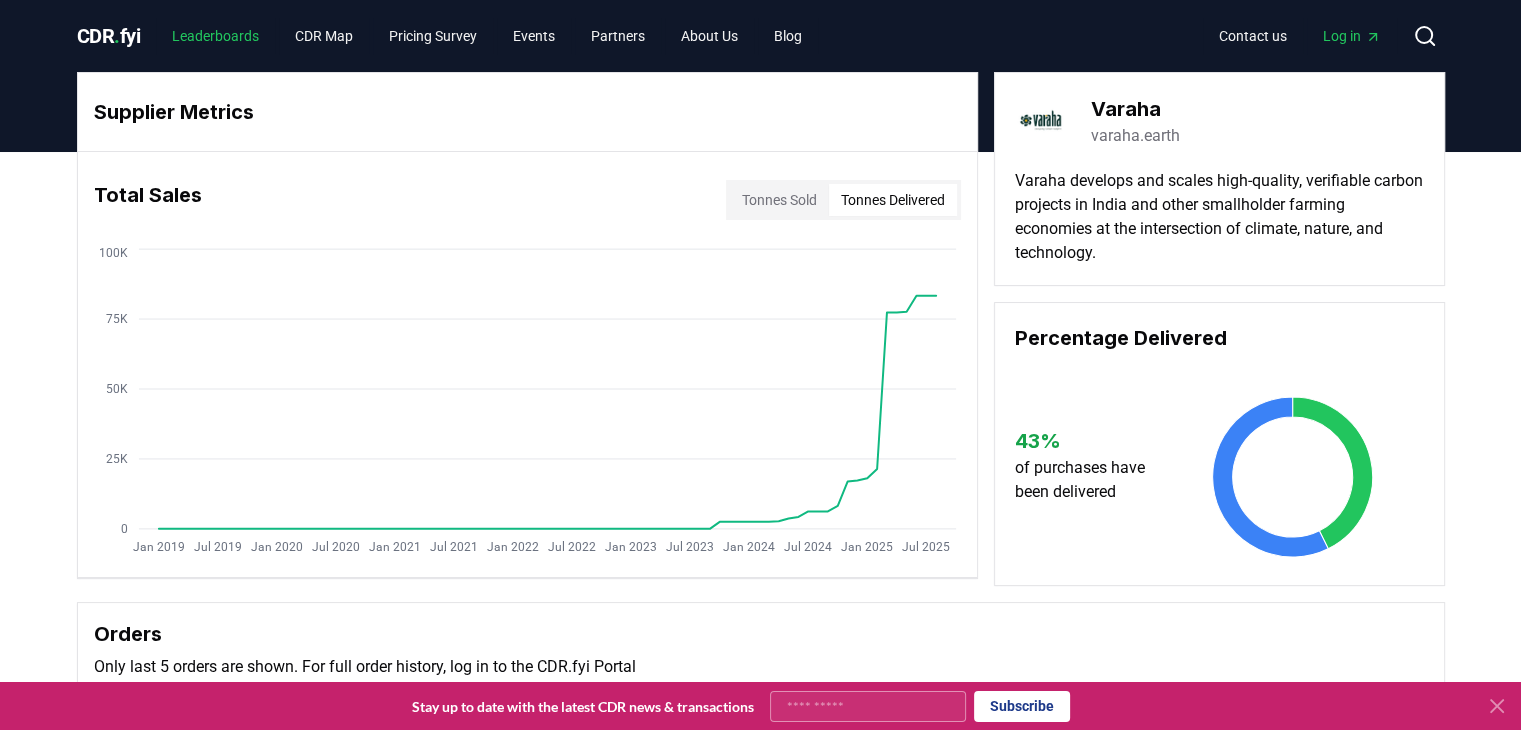 click on "Leaderboards" at bounding box center (215, 36) 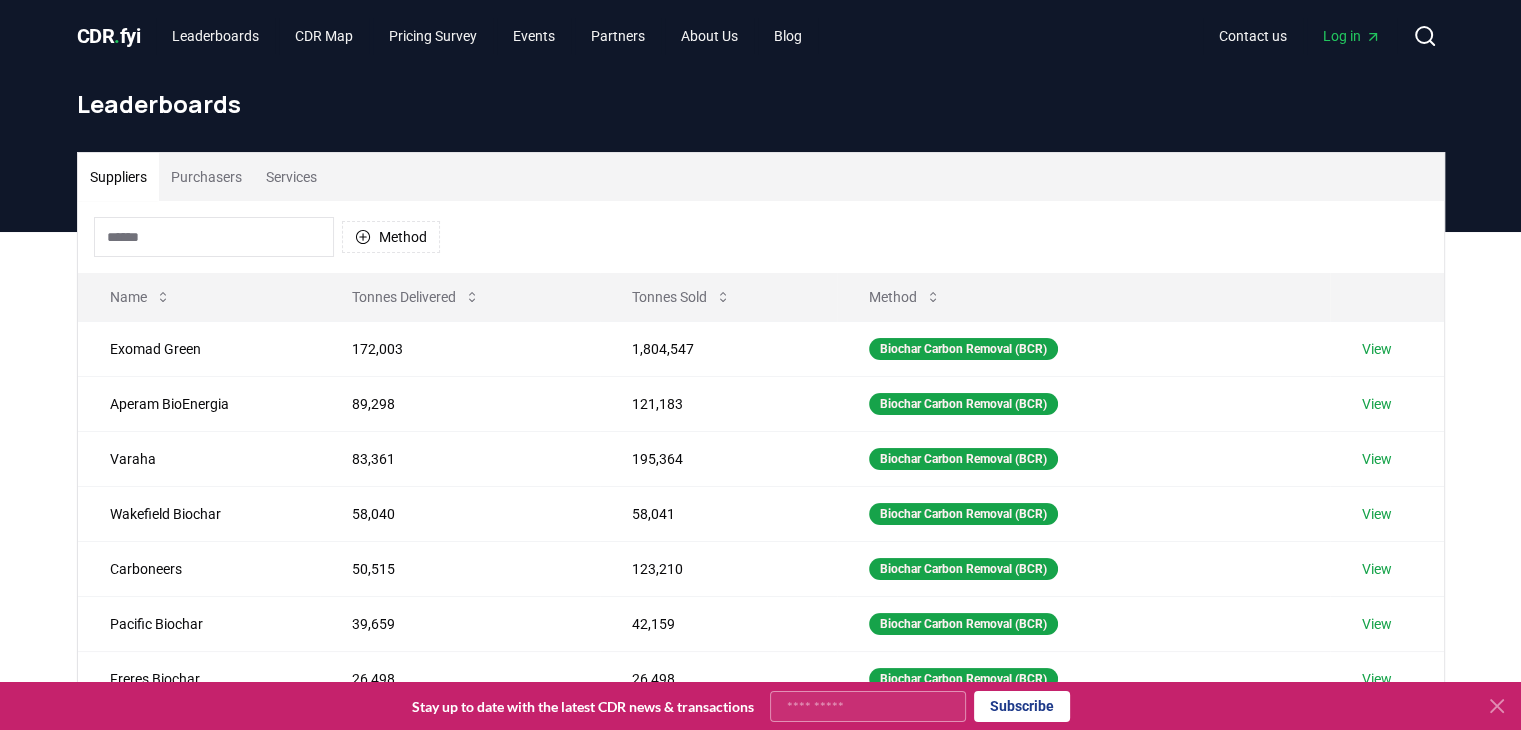 click on "Method" at bounding box center (761, 237) 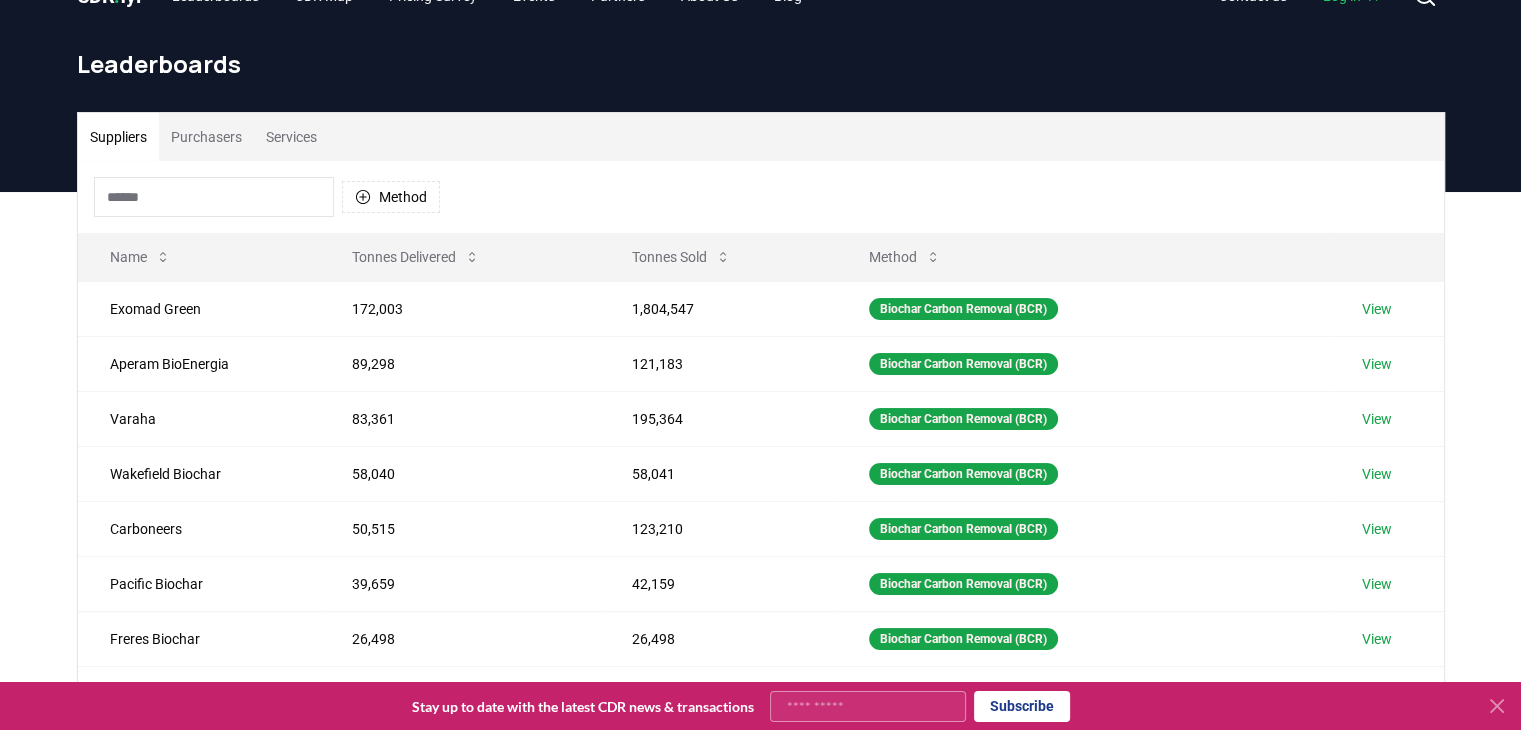 scroll, scrollTop: 0, scrollLeft: 0, axis: both 